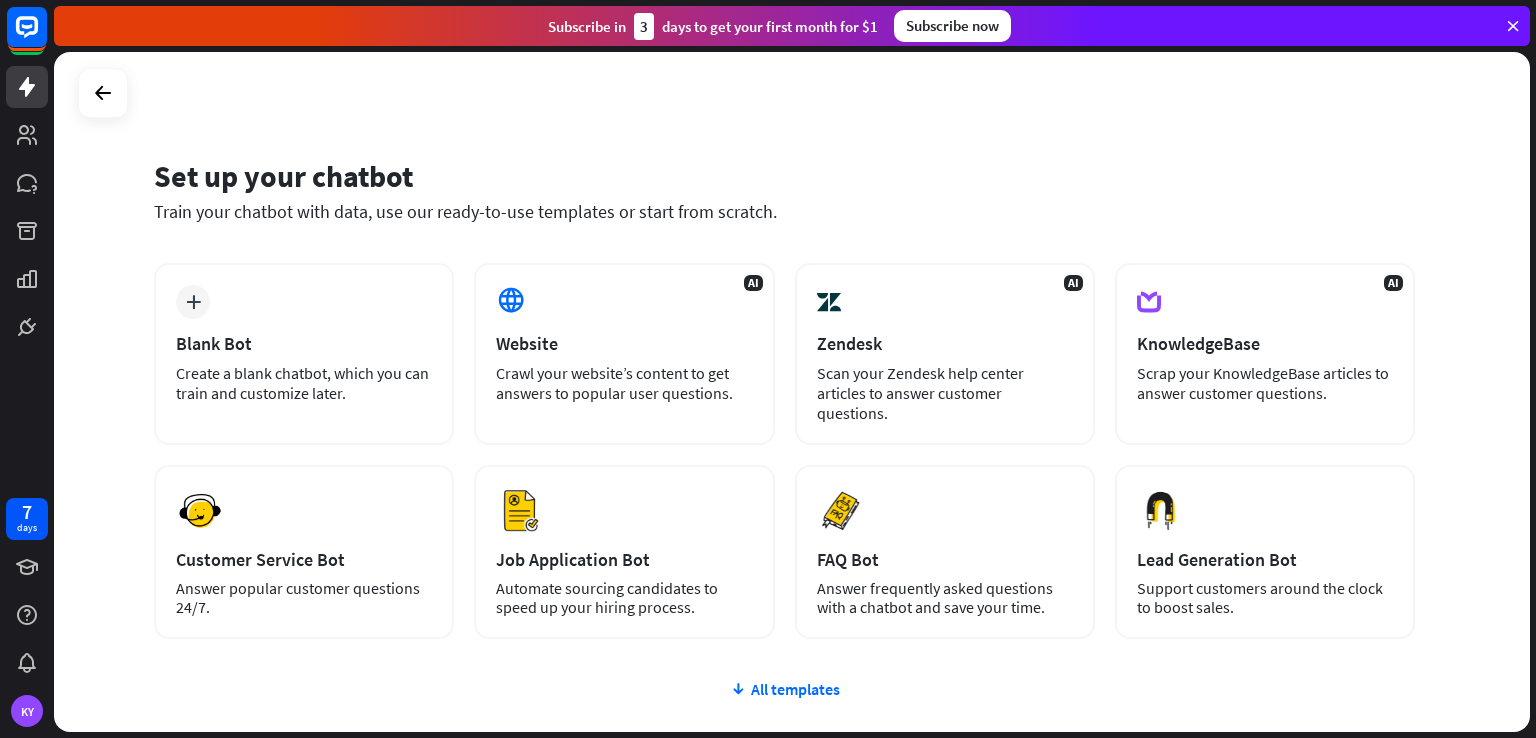 scroll, scrollTop: 0, scrollLeft: 0, axis: both 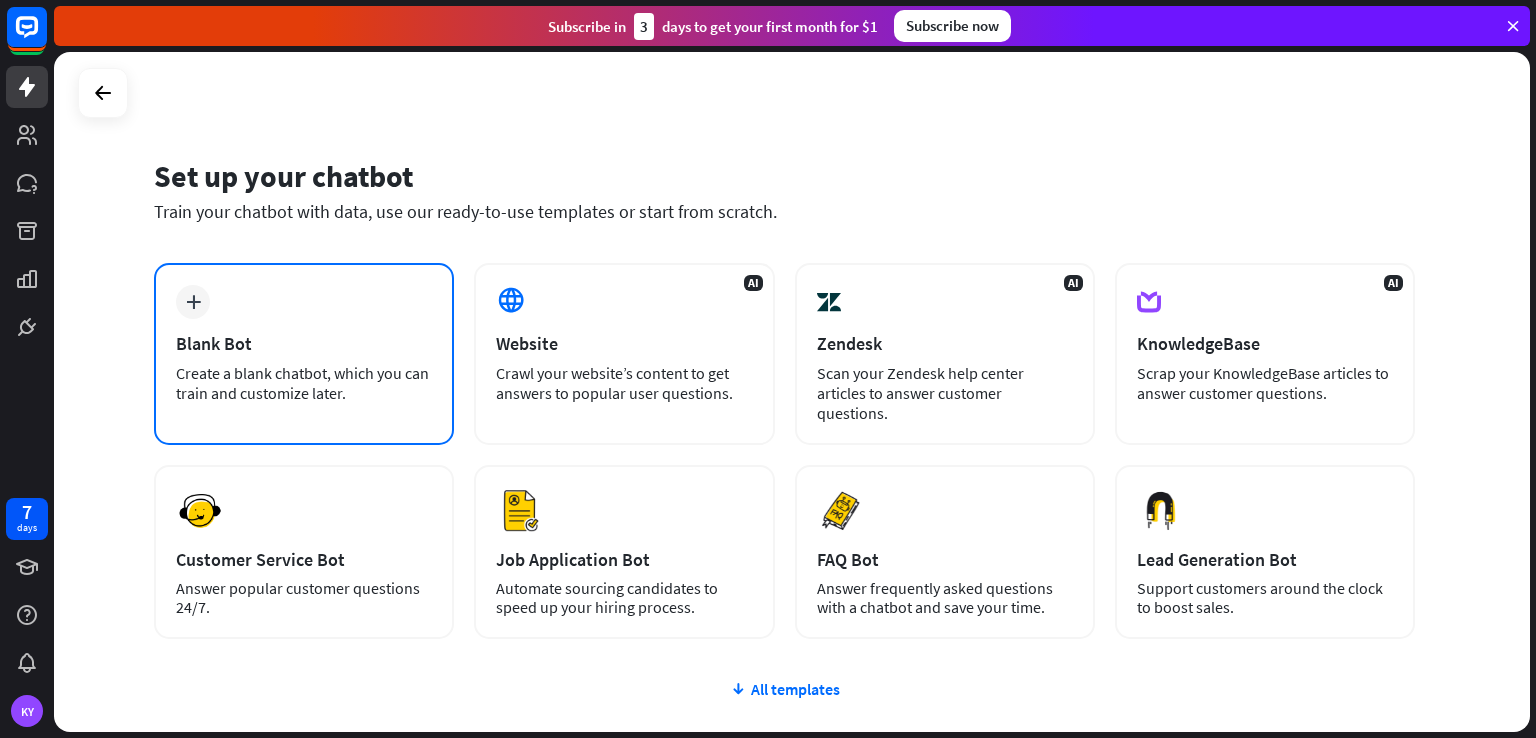 click on "plus   Blank Bot
Create a blank chatbot, which you can train and
customize later." at bounding box center (304, 354) 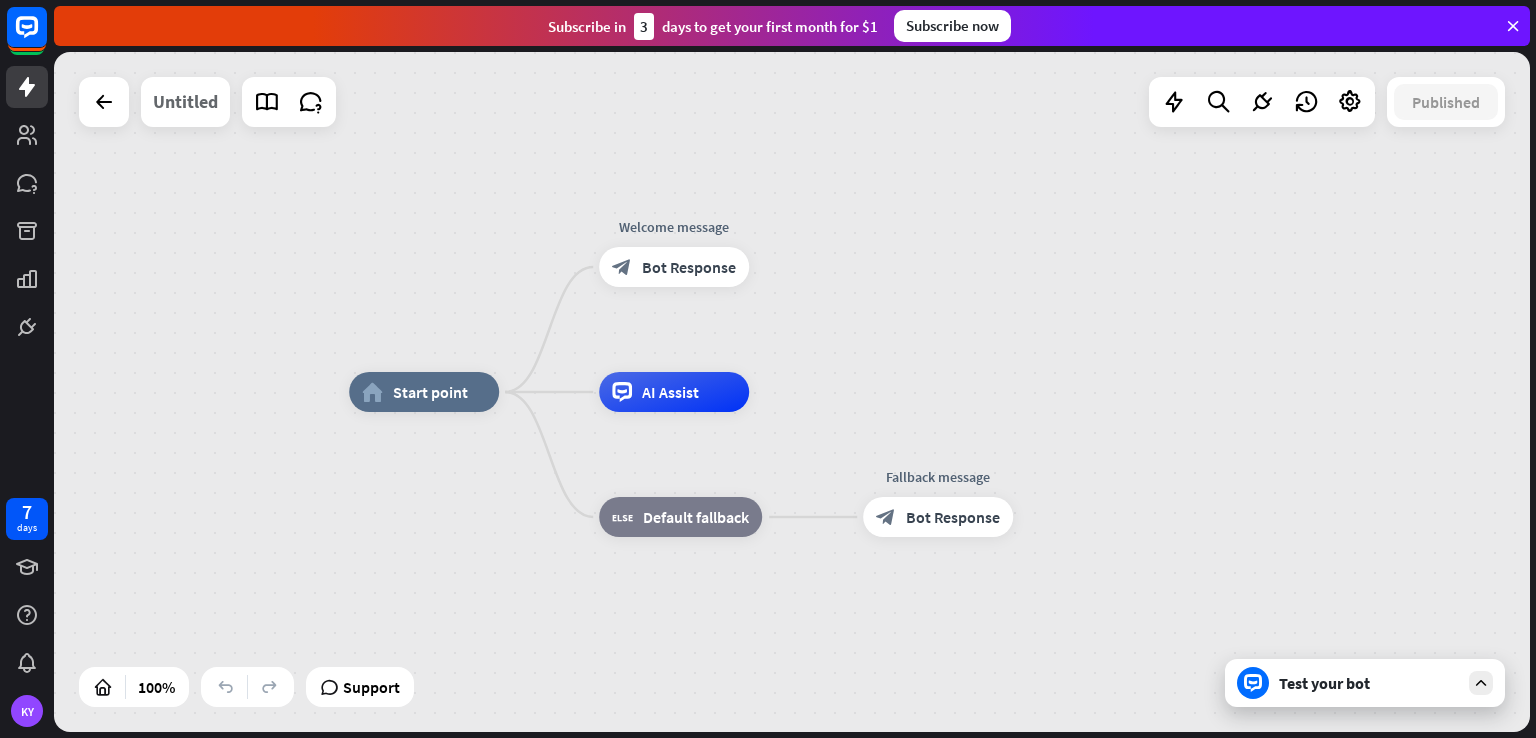 click on "Untitled" at bounding box center [185, 102] 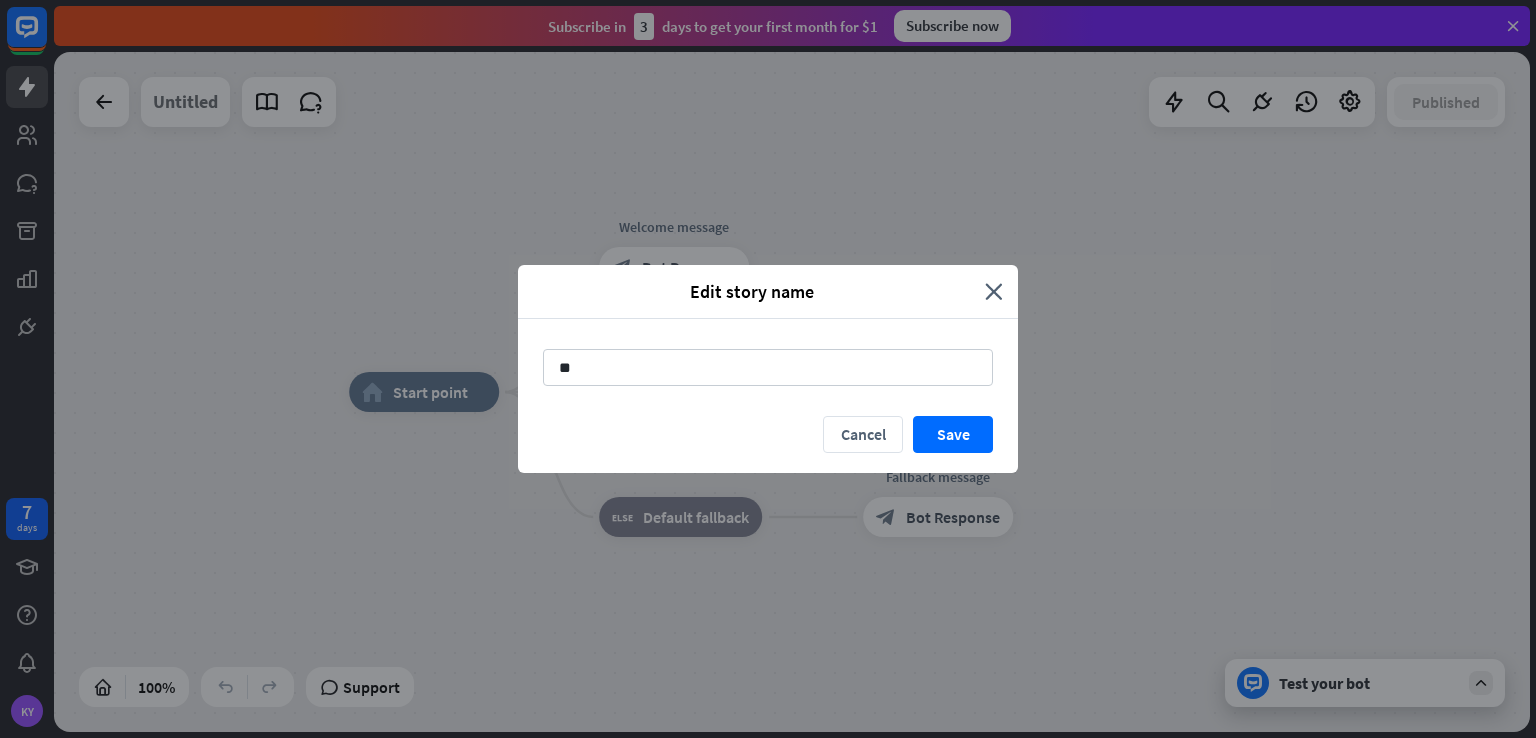 type on "*" 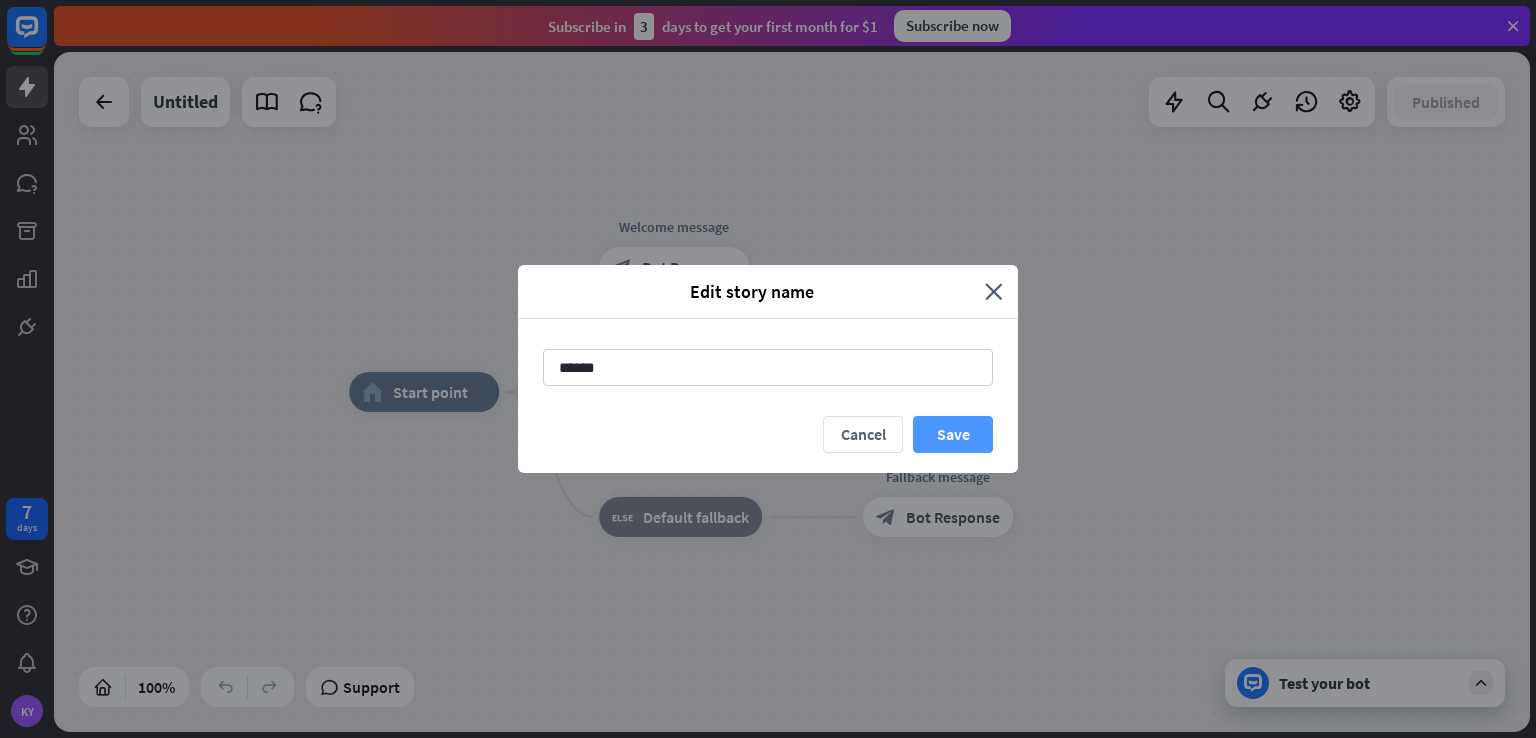 type on "******" 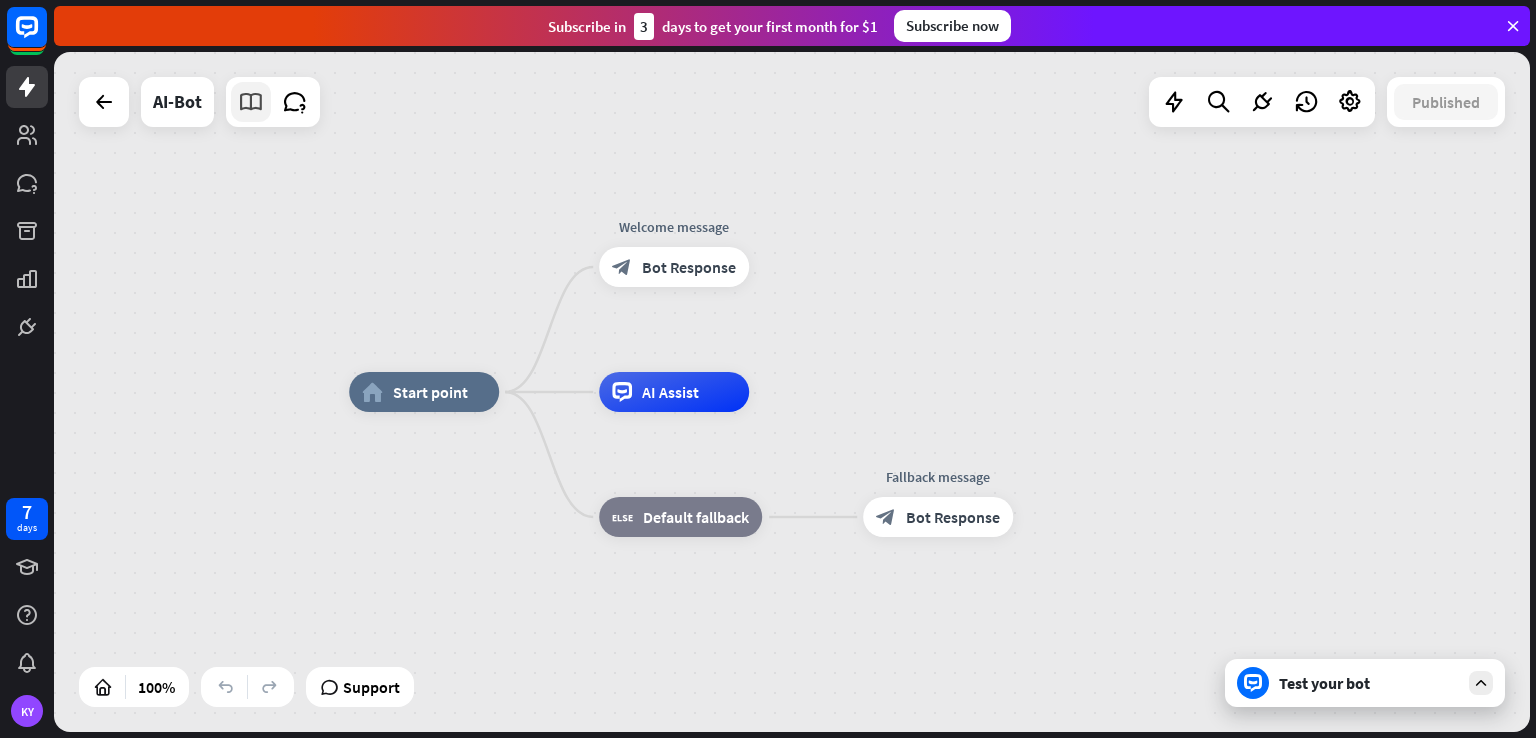 click at bounding box center [251, 102] 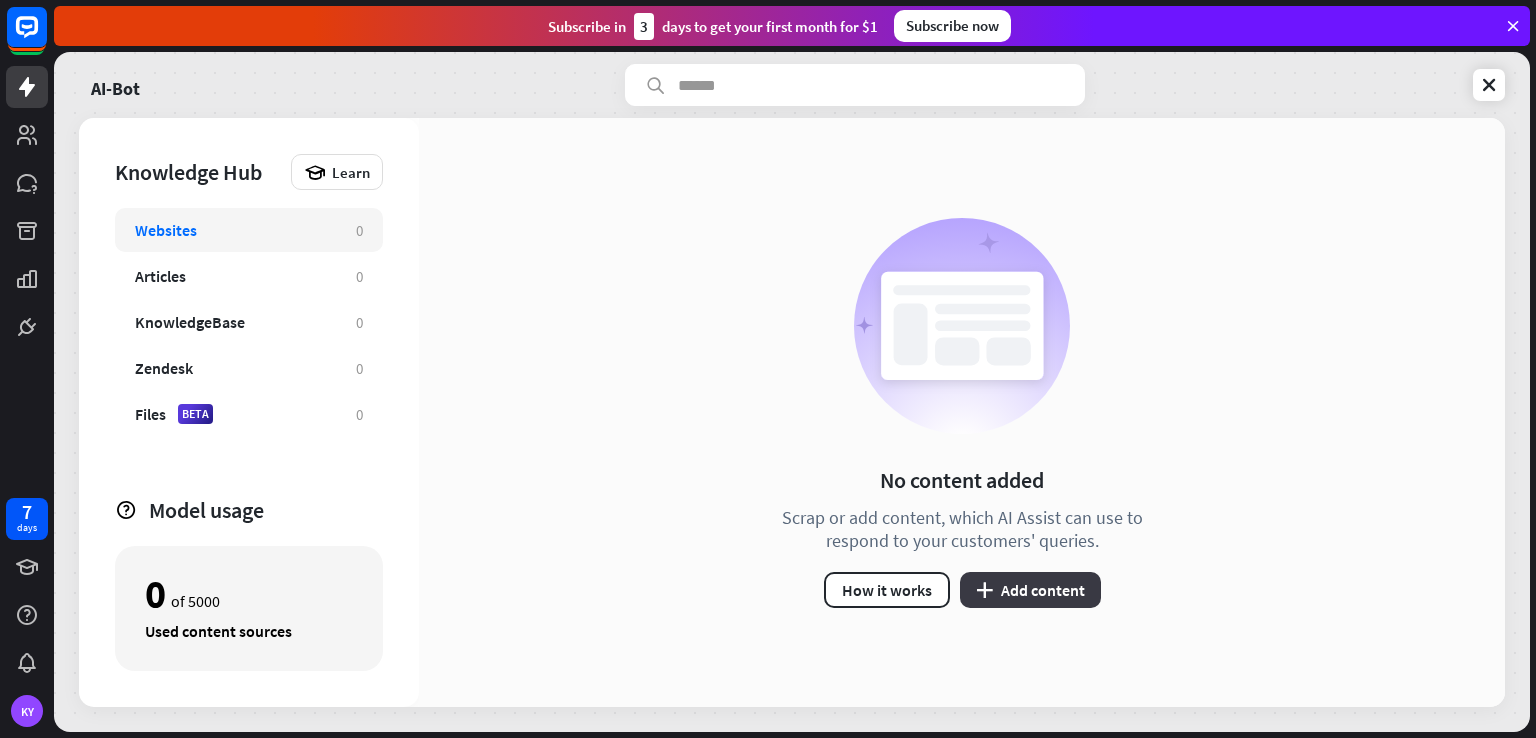 click on "plus" at bounding box center [984, 590] 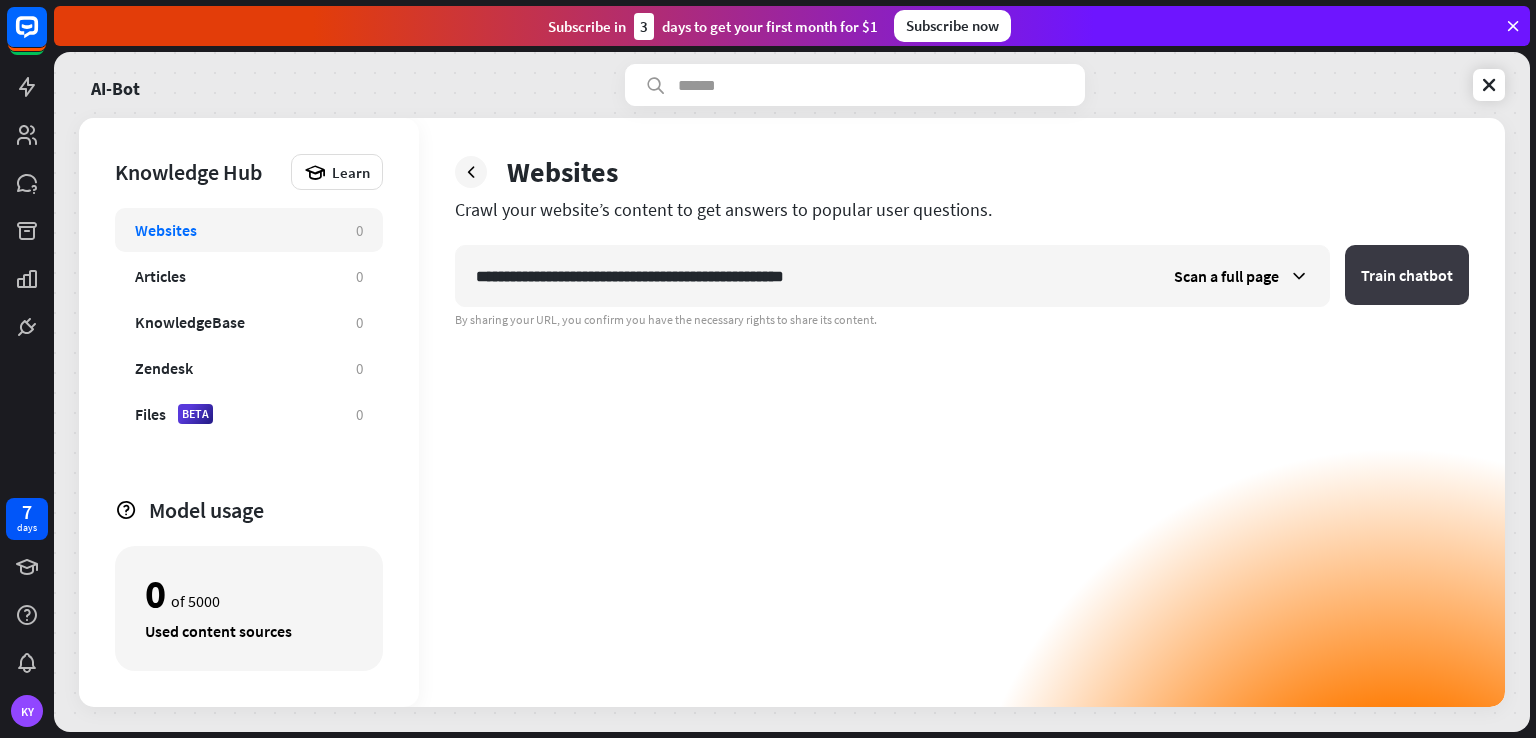 type on "**********" 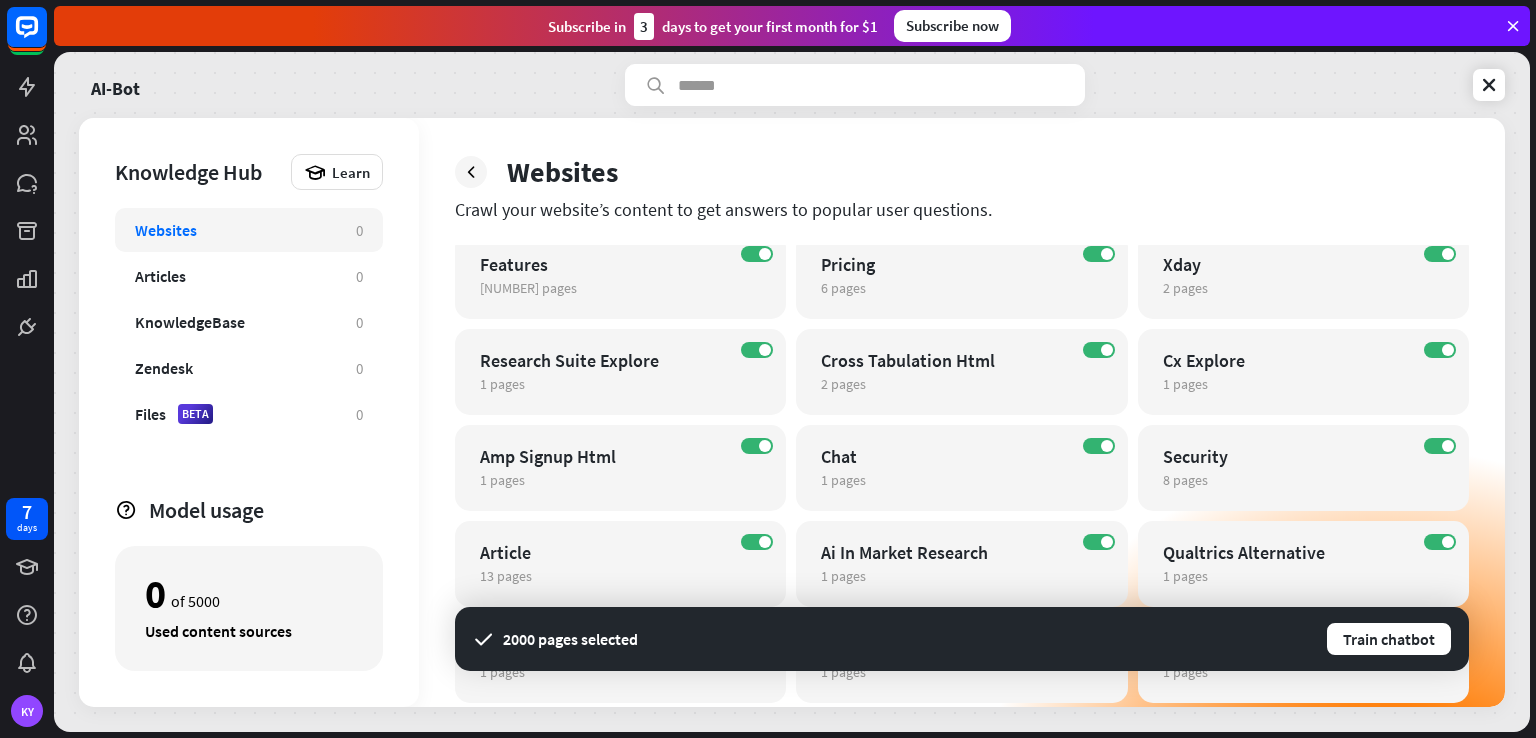 scroll, scrollTop: 0, scrollLeft: 0, axis: both 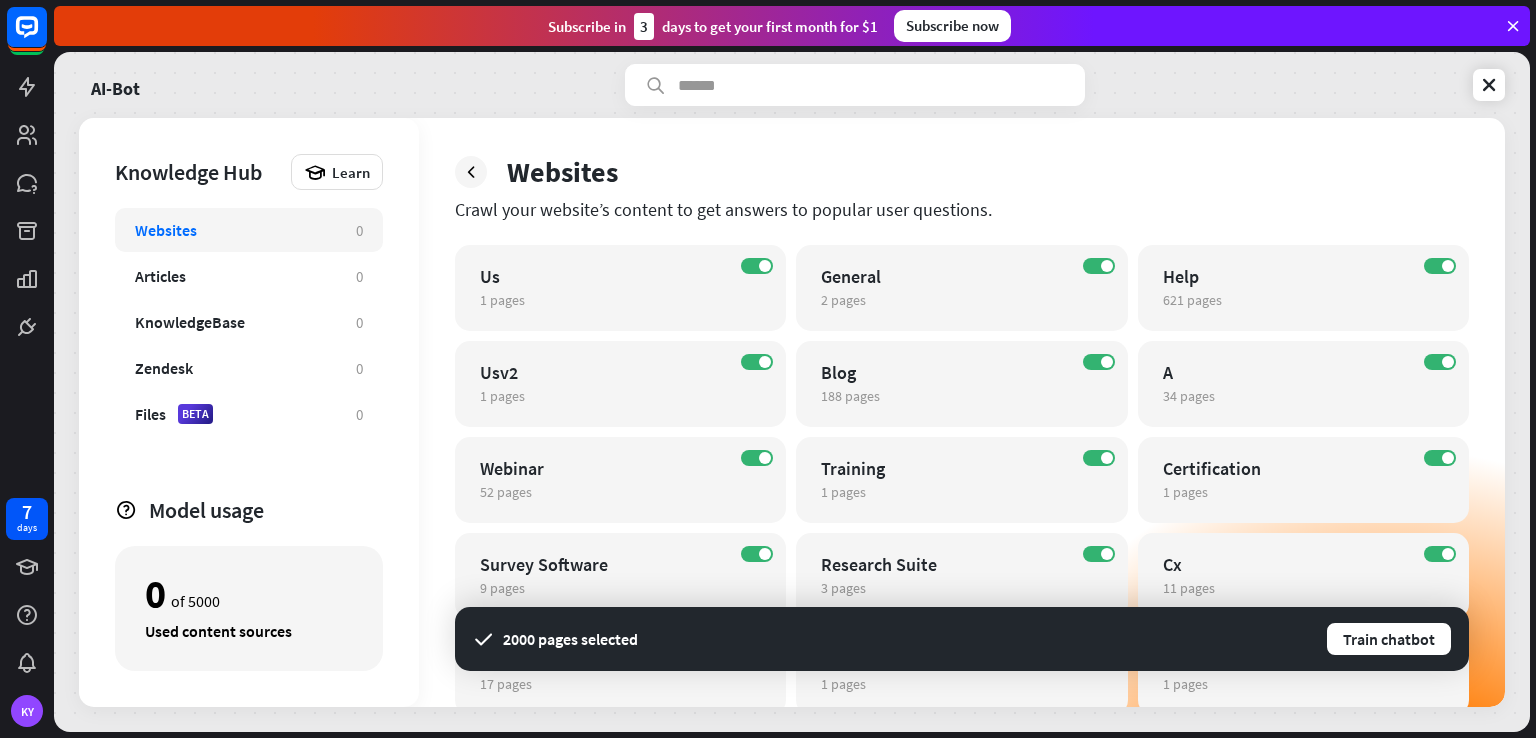 click on "Websites" at bounding box center [235, 230] 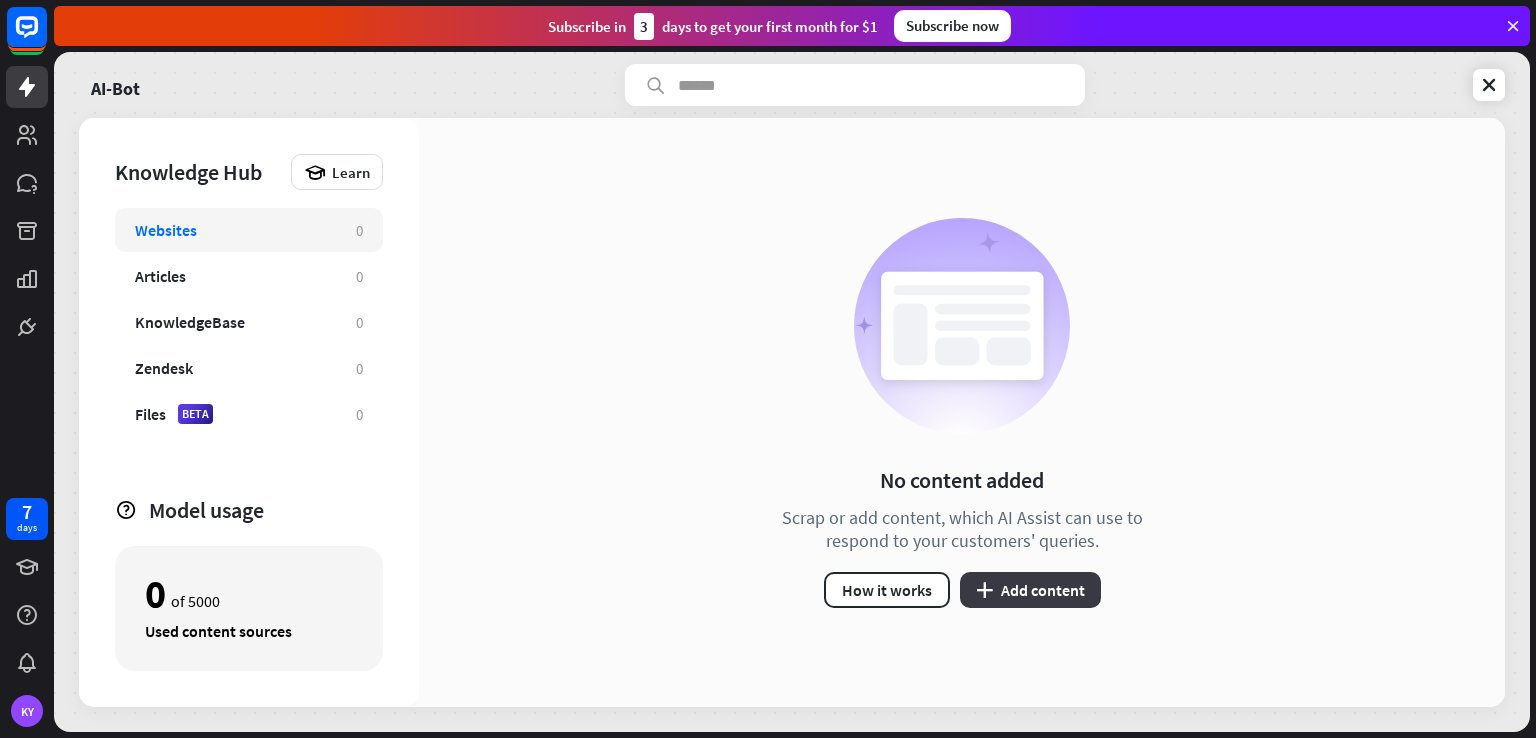 click on "plus
Add content" at bounding box center [1030, 590] 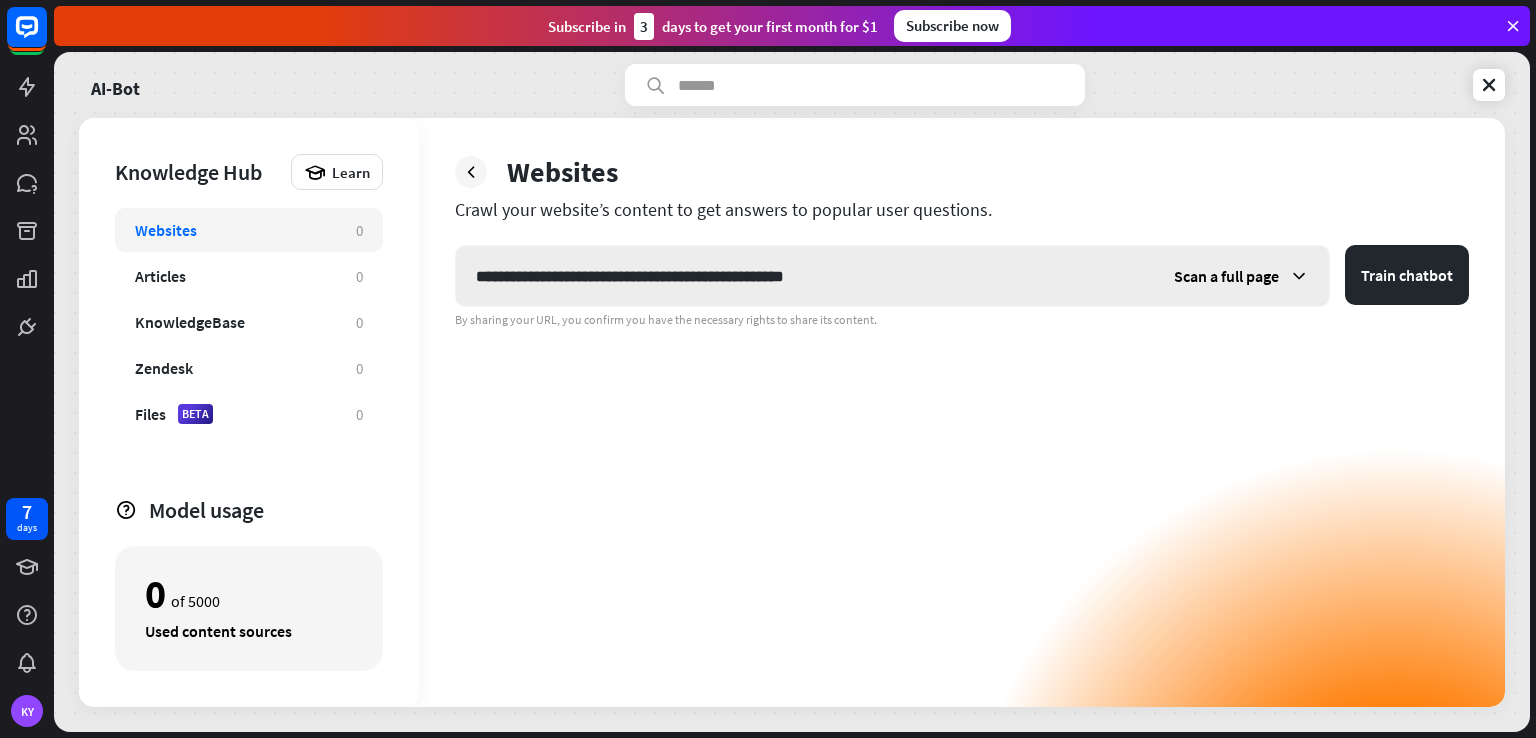 type on "**********" 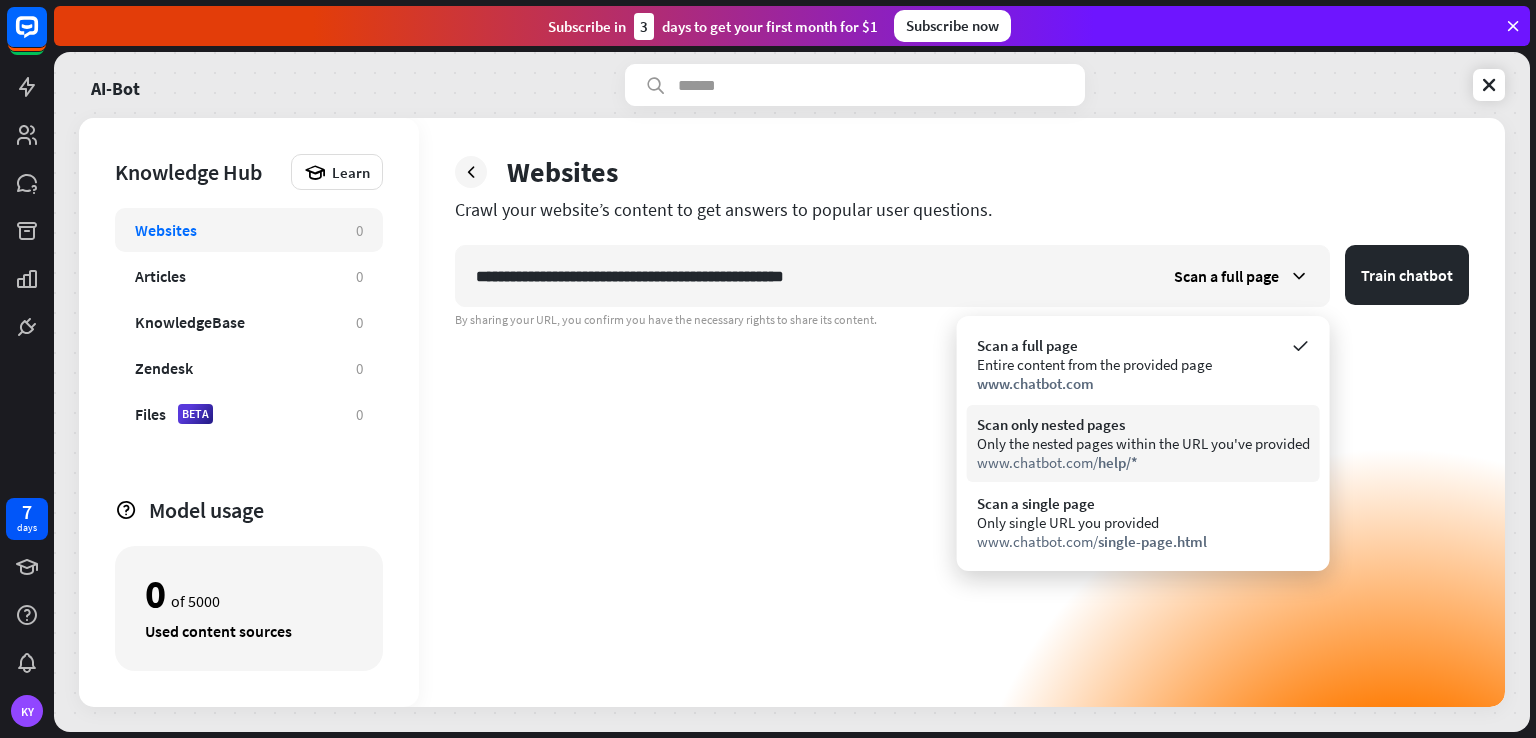 click on "Only the nested pages within the URL you've provided" at bounding box center (1143, 443) 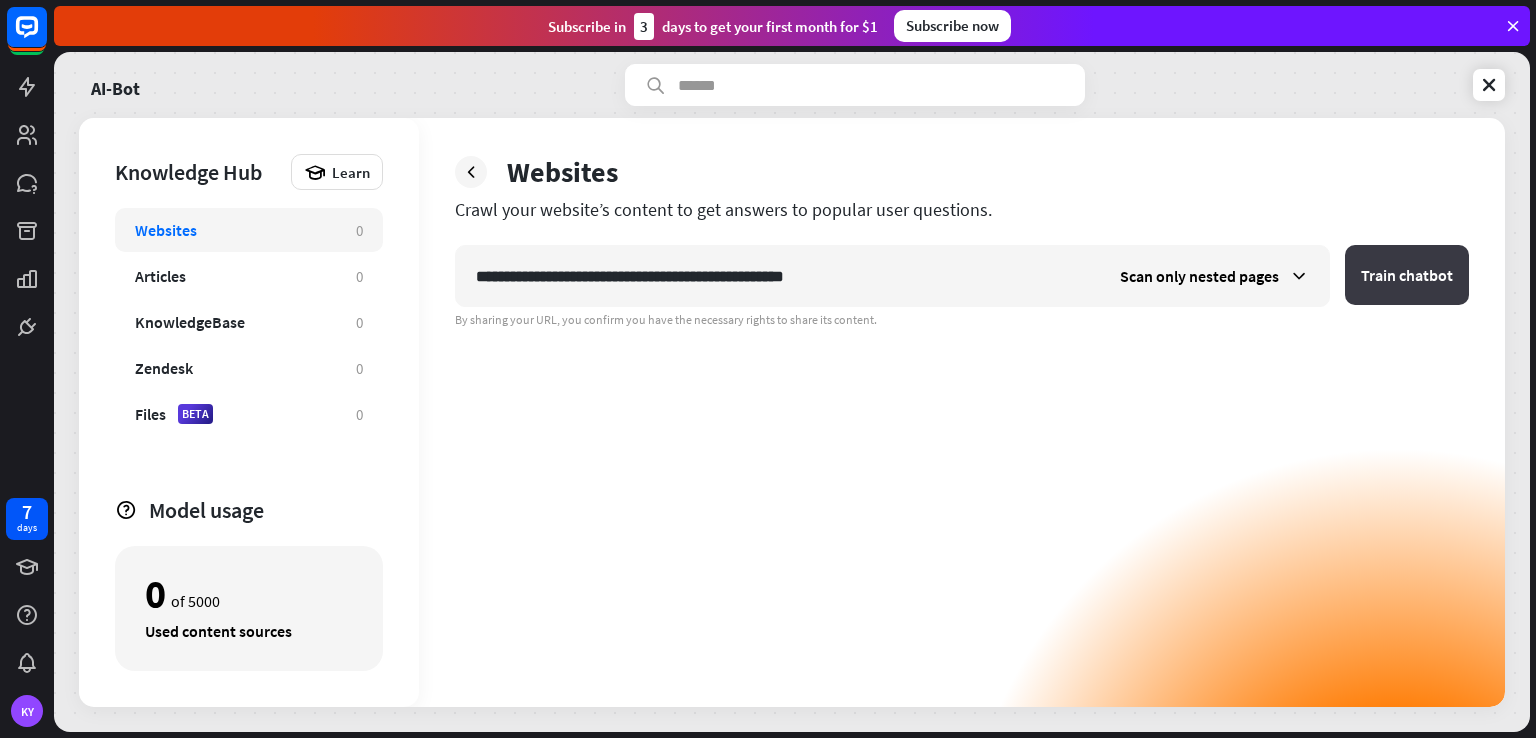 click on "Train chatbot" at bounding box center [1407, 275] 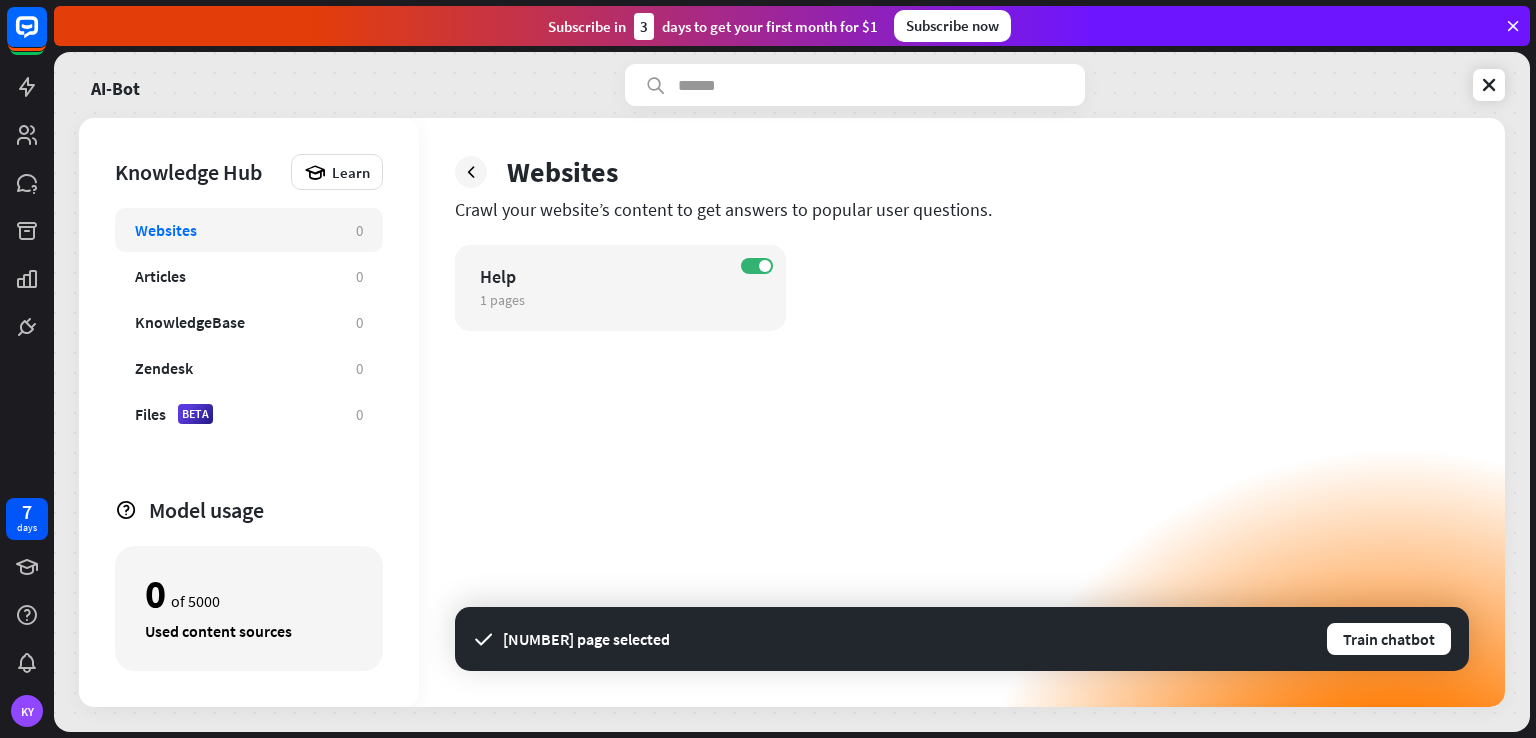 click on "Websites" at bounding box center [235, 230] 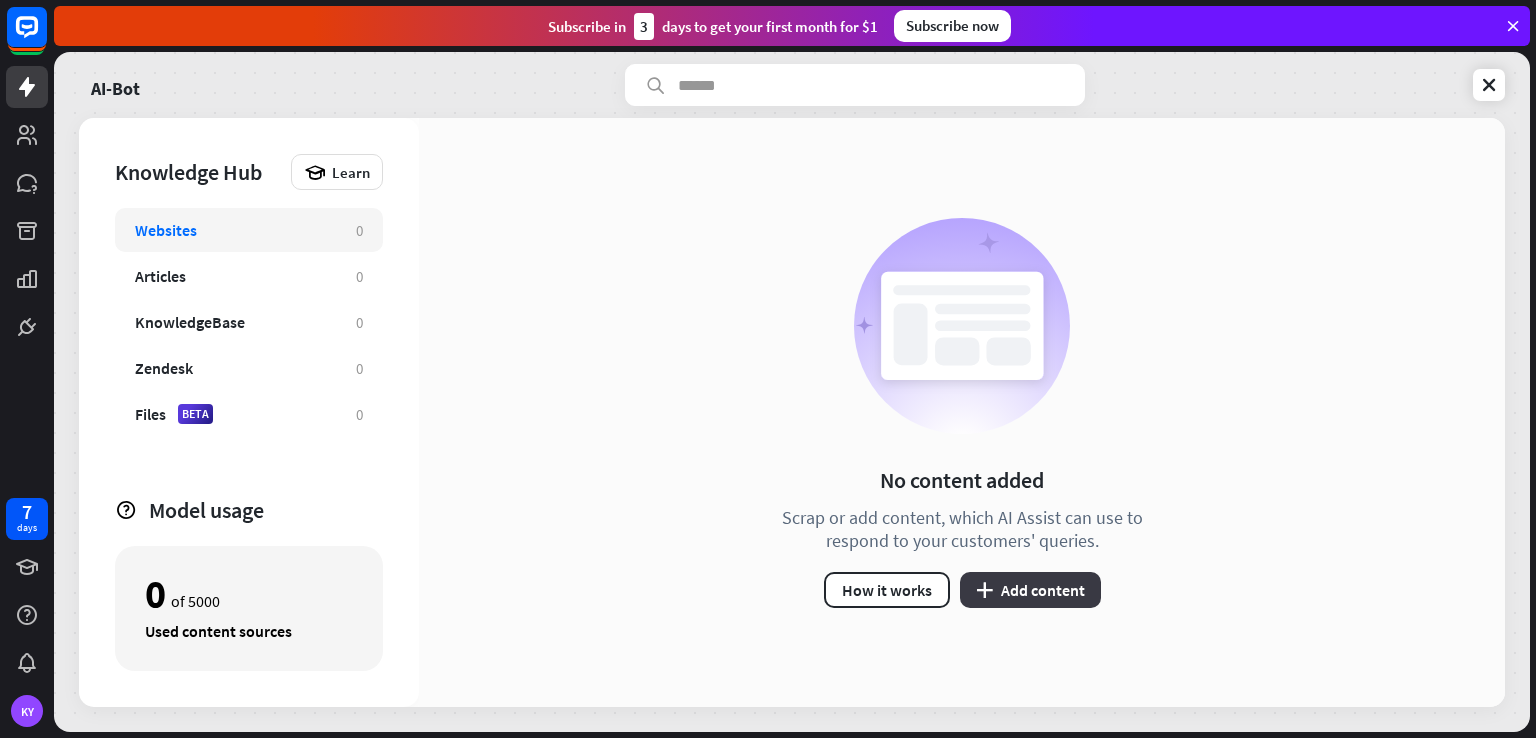 click on "plus
Add content" at bounding box center [1030, 590] 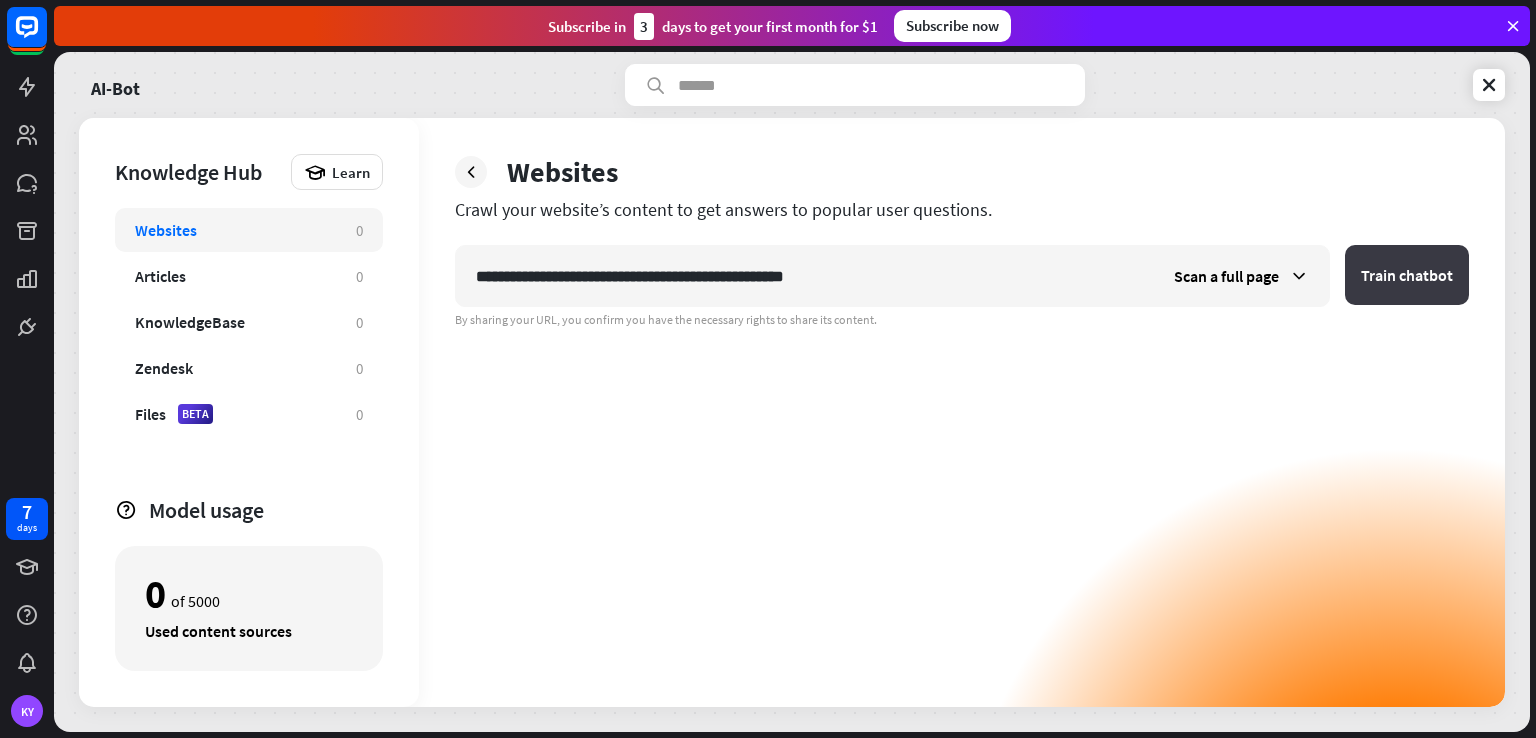 type on "**********" 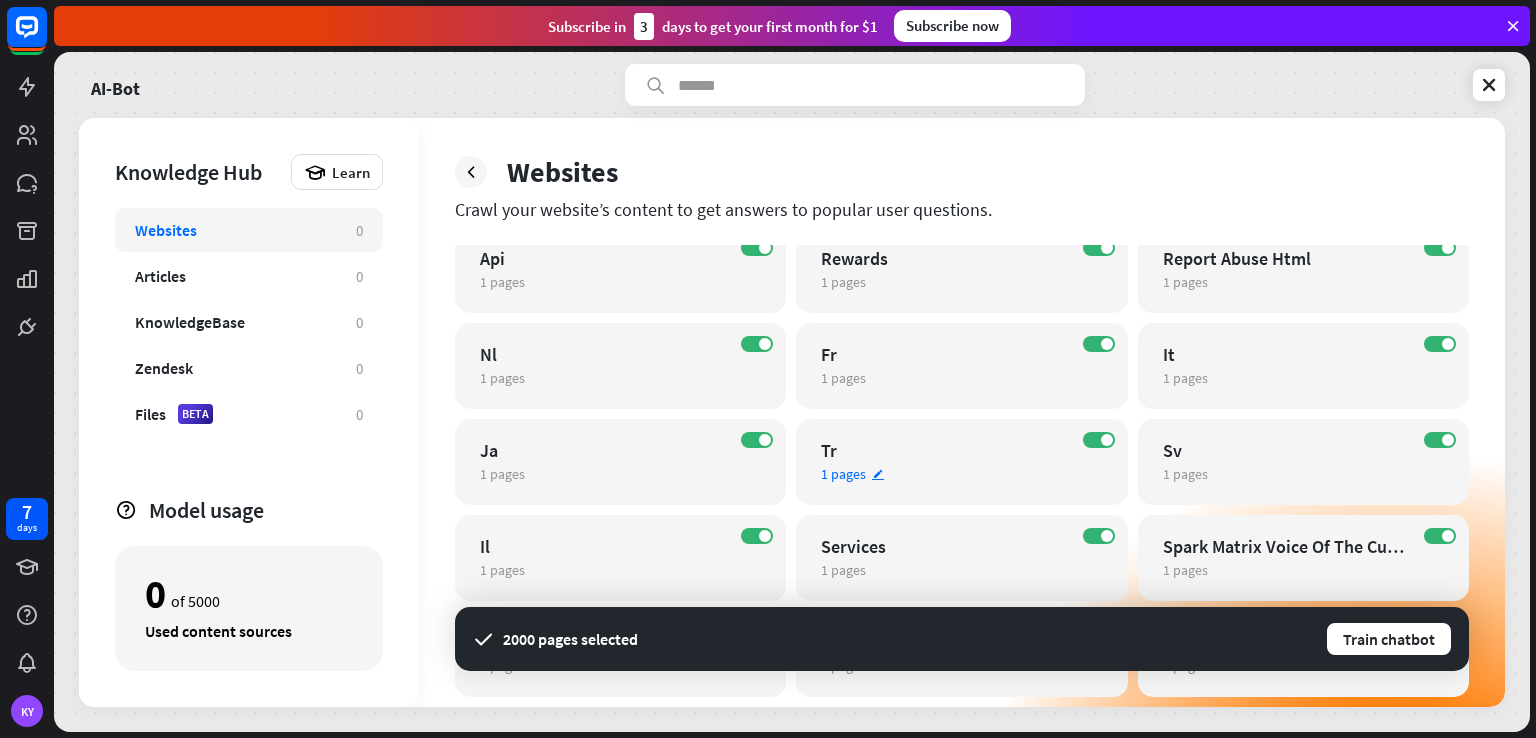 scroll, scrollTop: 2024, scrollLeft: 0, axis: vertical 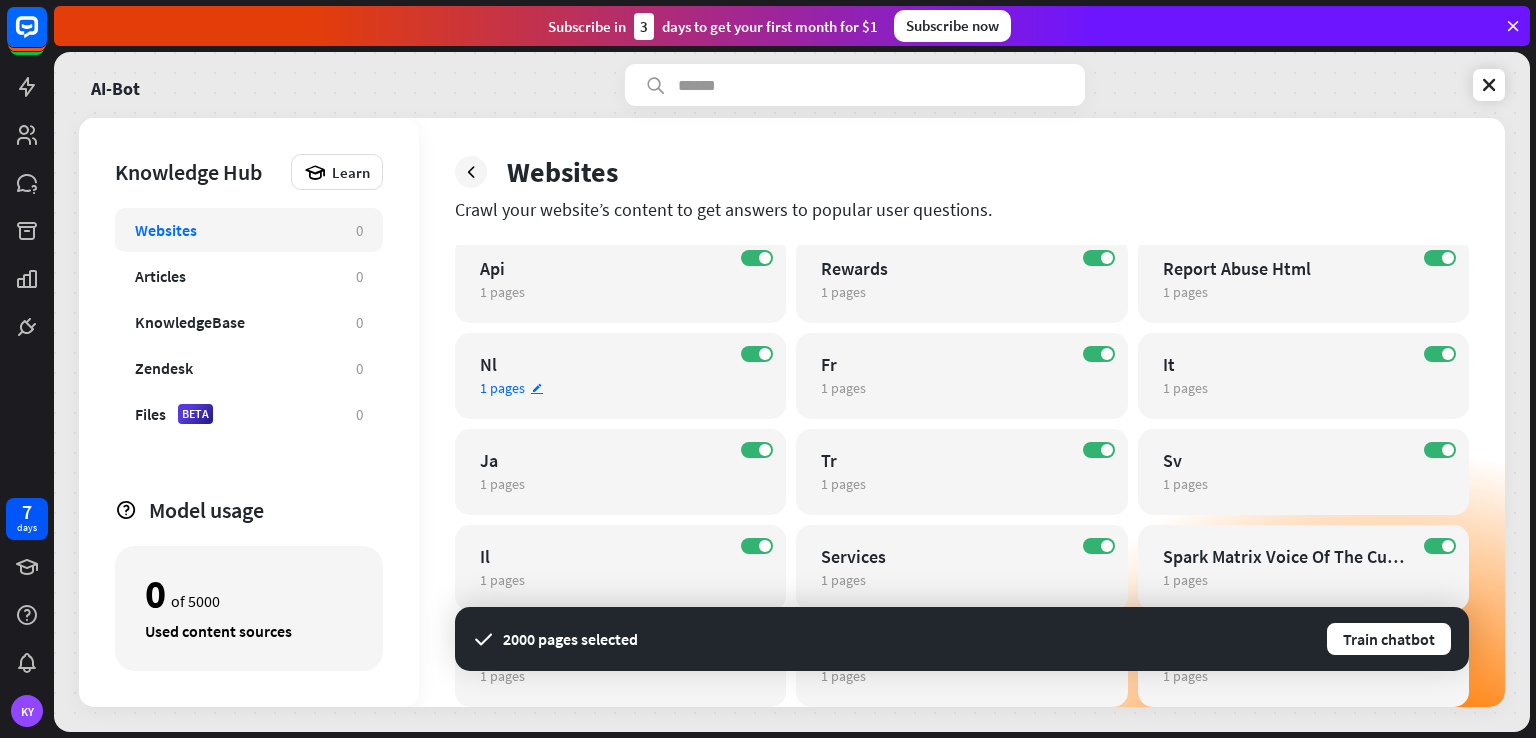 click on "ON
Nl   1 pages   edit" at bounding box center (620, 376) 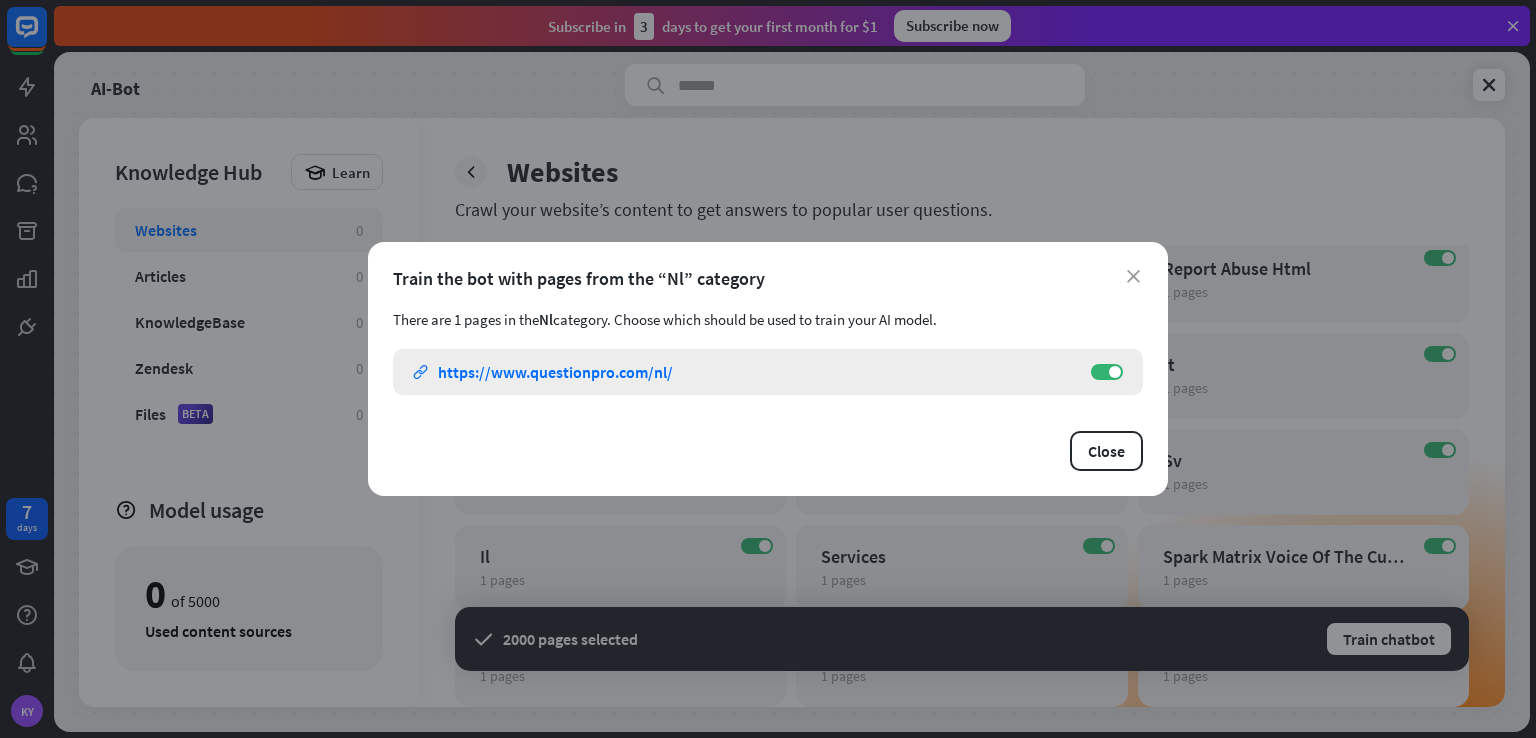 click on "https://www.questionpro.com/nl/" at bounding box center [555, 372] 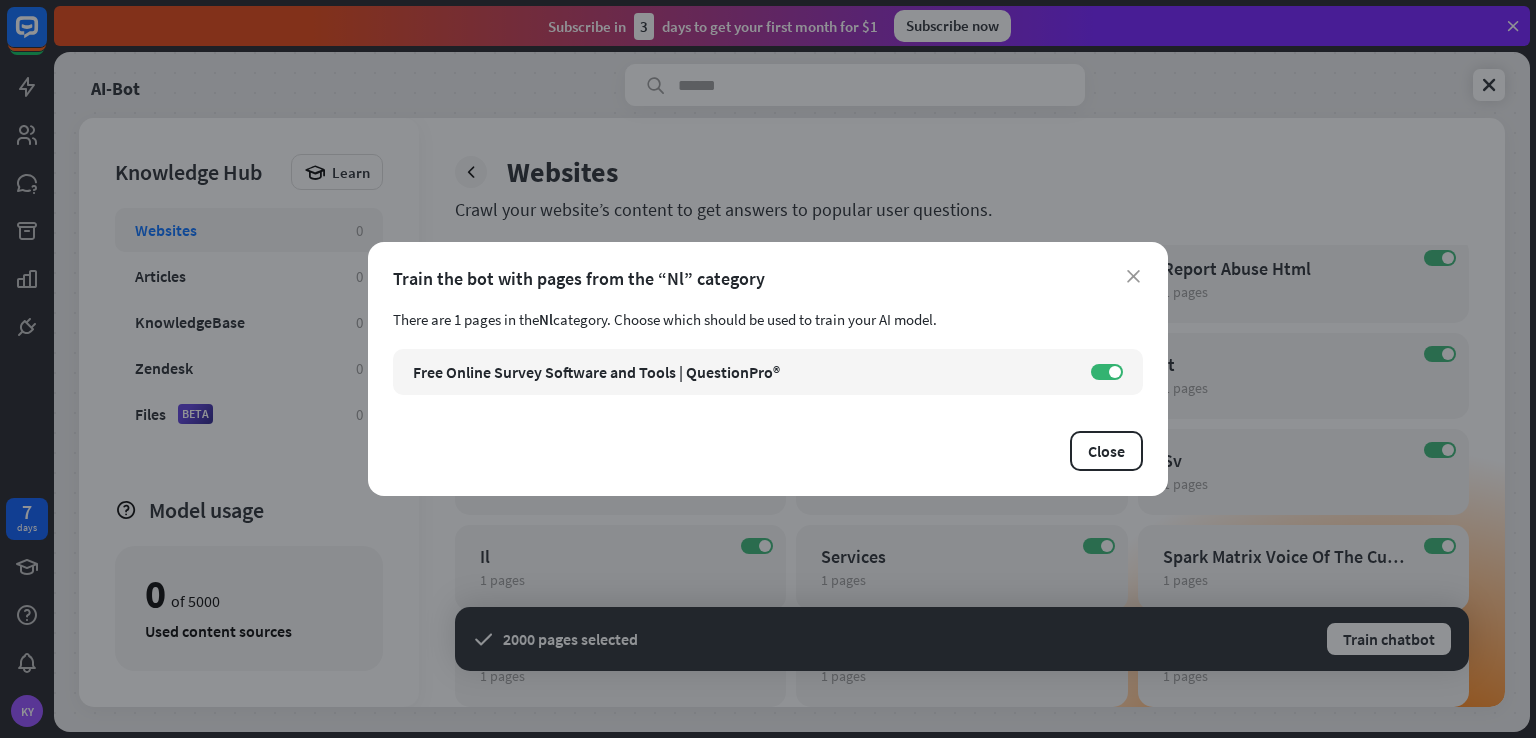click on "Train the bot with pages from the “Nl”
category" at bounding box center (768, 278) 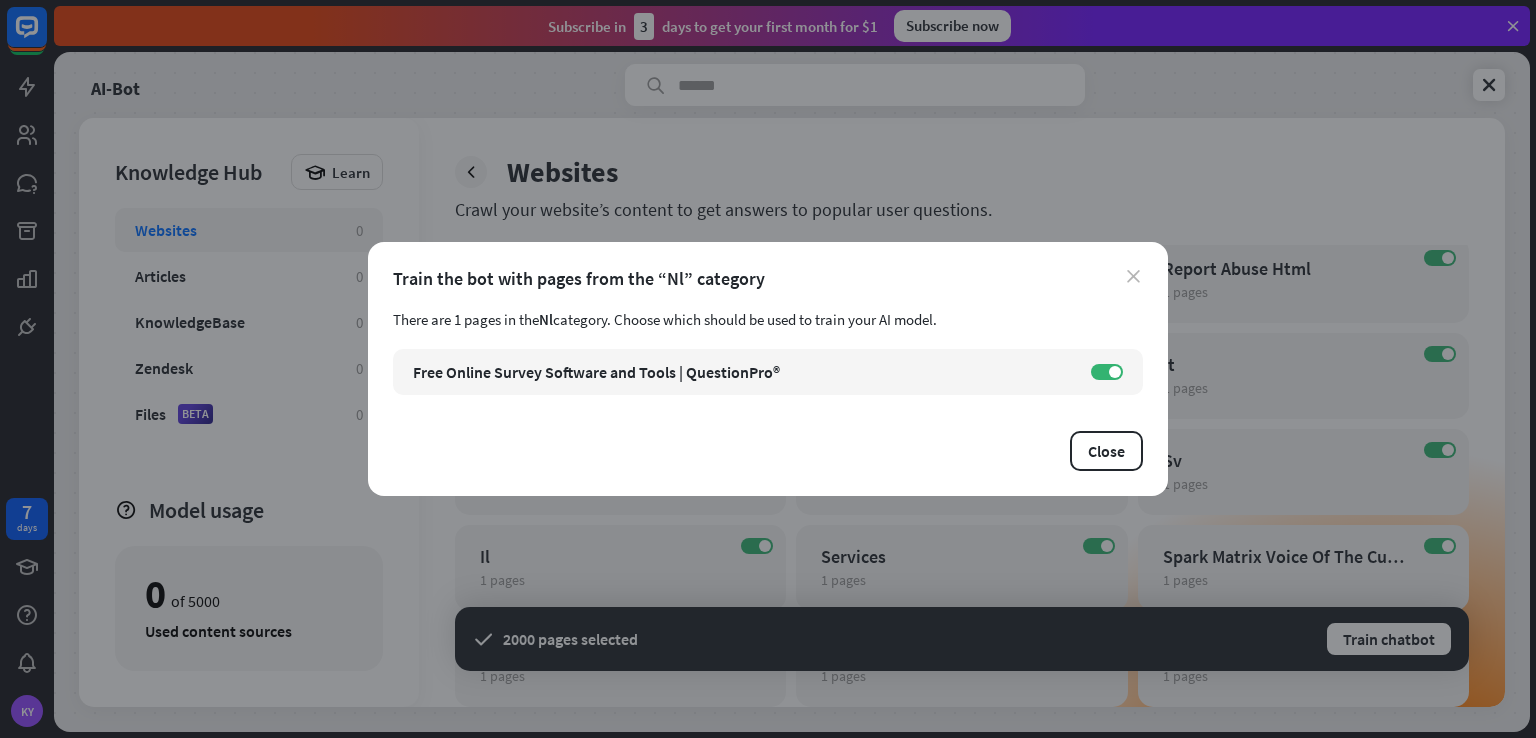 click on "close" at bounding box center [1133, 276] 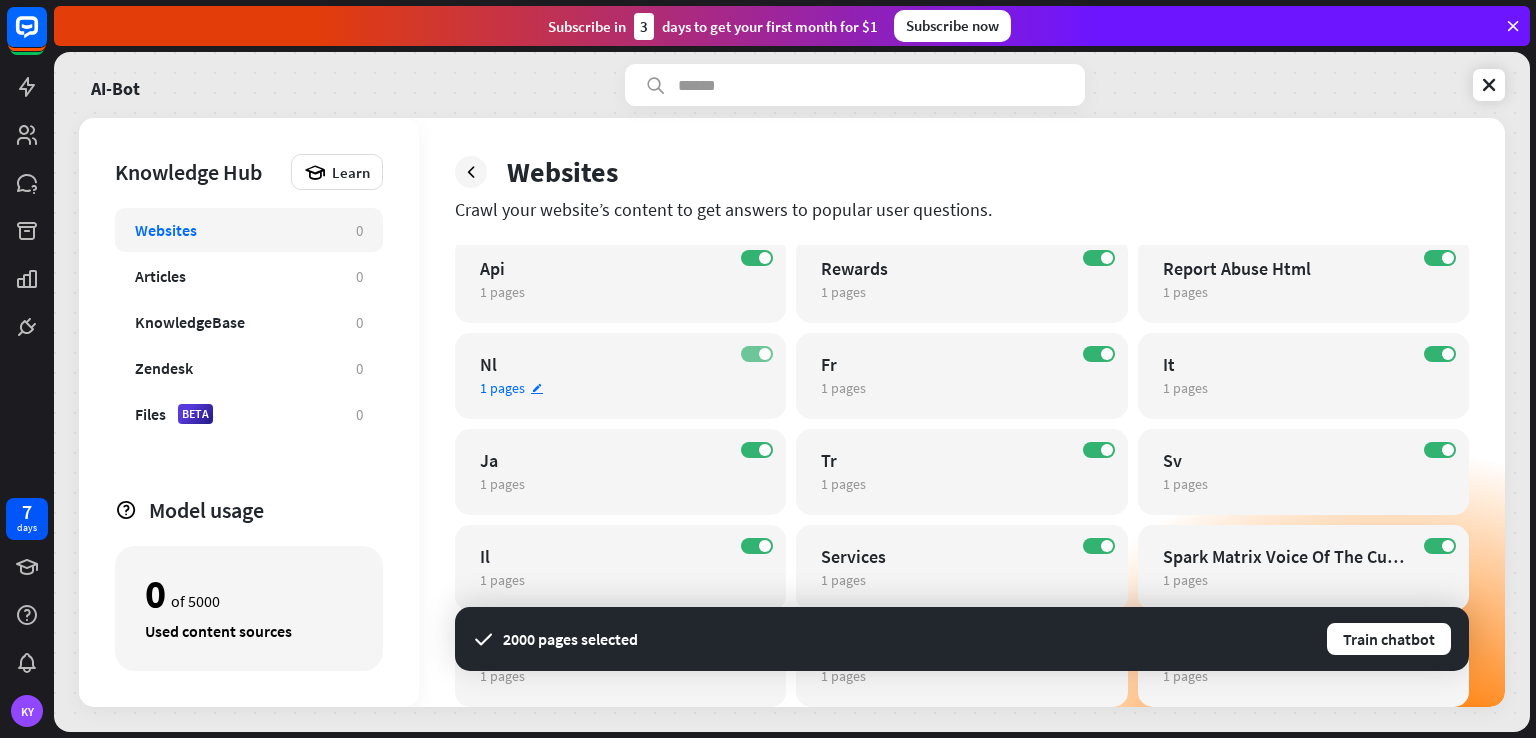 click on "ON" at bounding box center (757, 354) 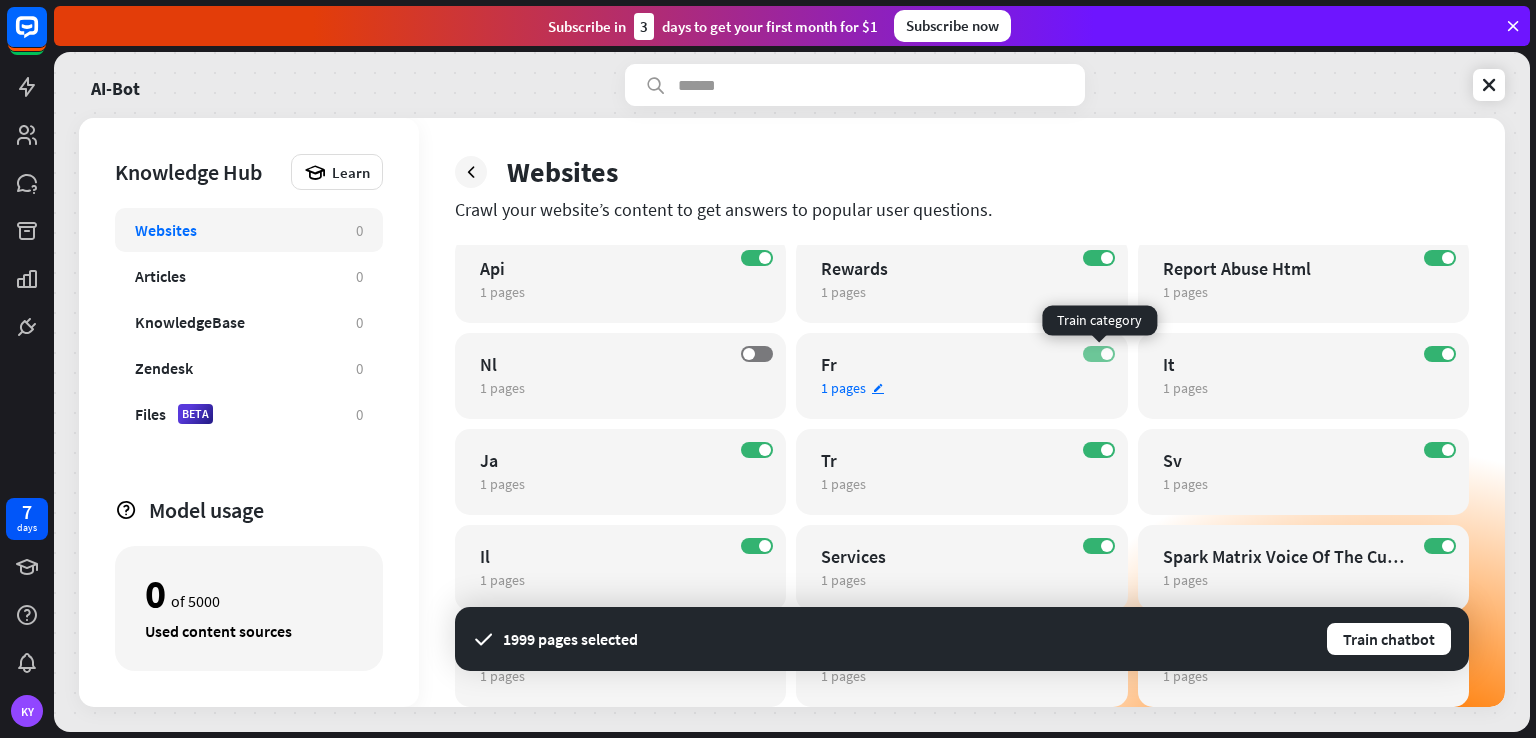 click on "ON" at bounding box center (1099, 354) 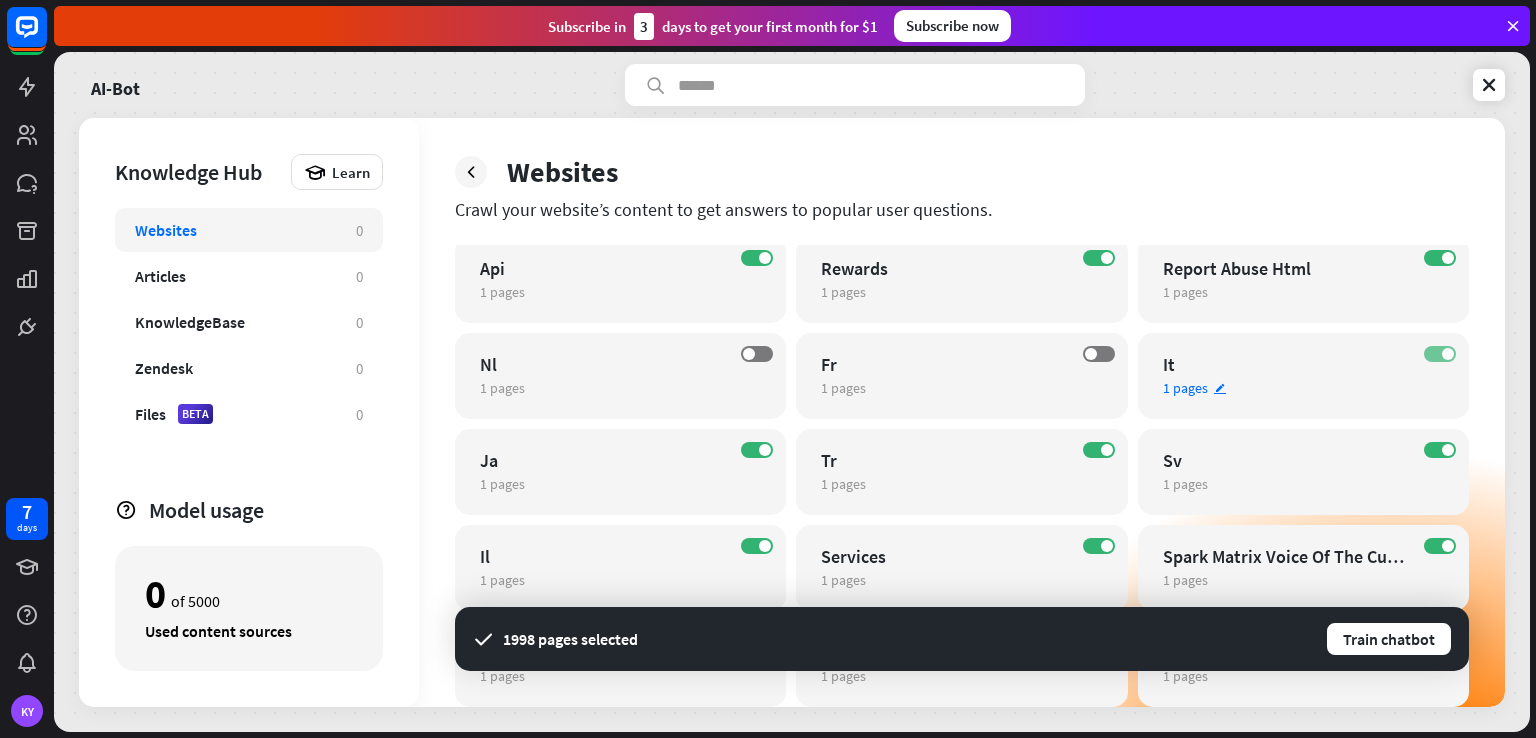click on "ON" at bounding box center (1440, 354) 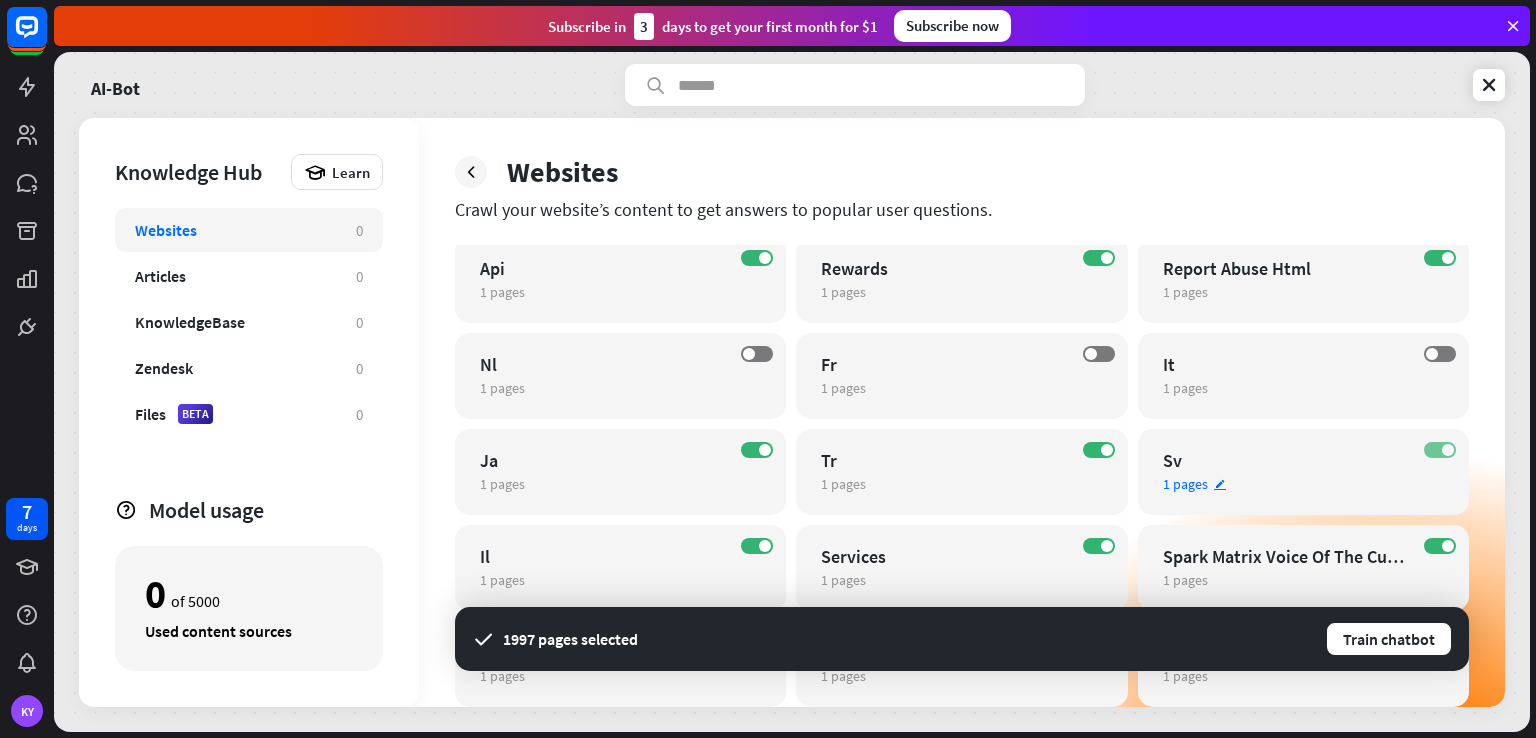 click on "ON" at bounding box center [1440, 450] 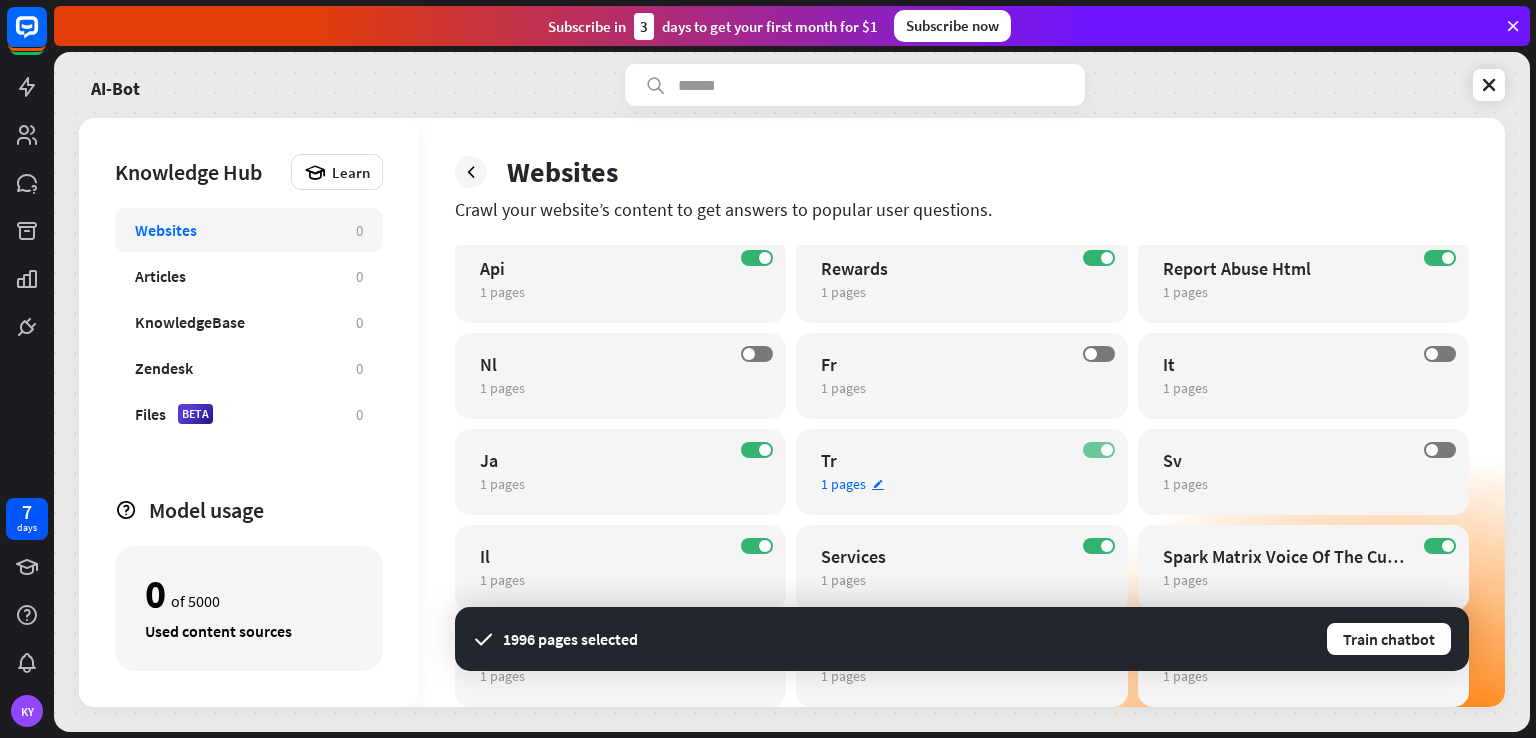 click on "ON" at bounding box center [1099, 450] 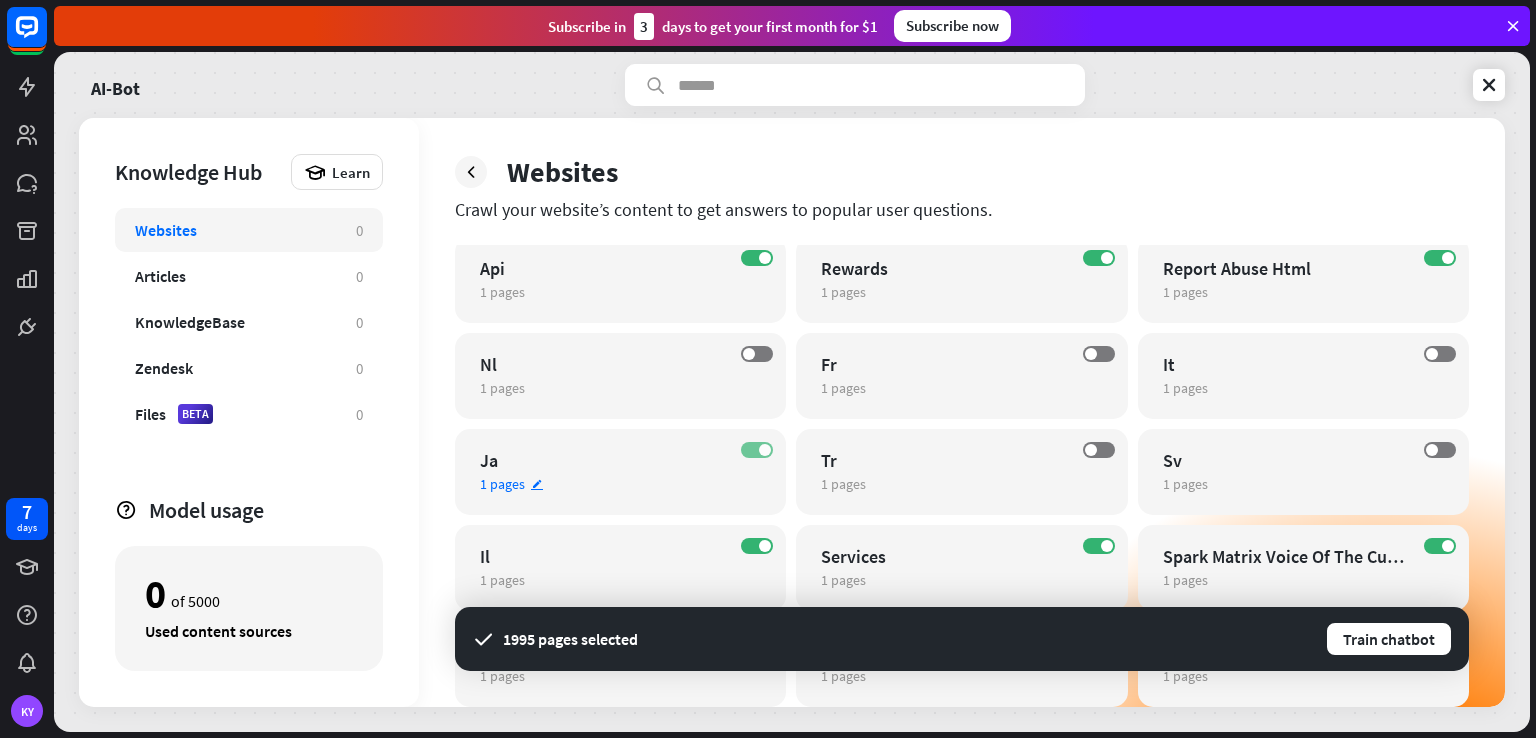 click on "ON" at bounding box center (757, 450) 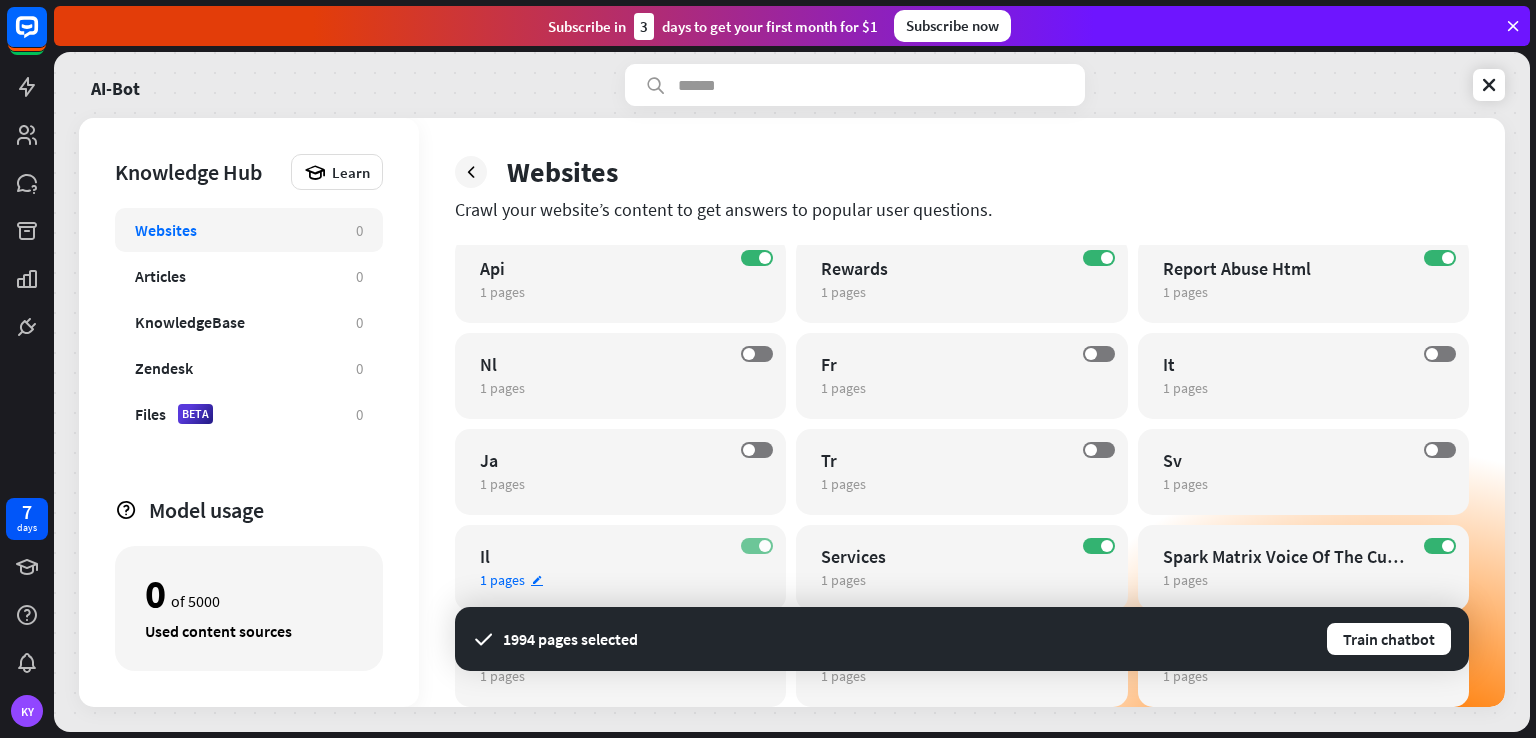 click at bounding box center (765, 546) 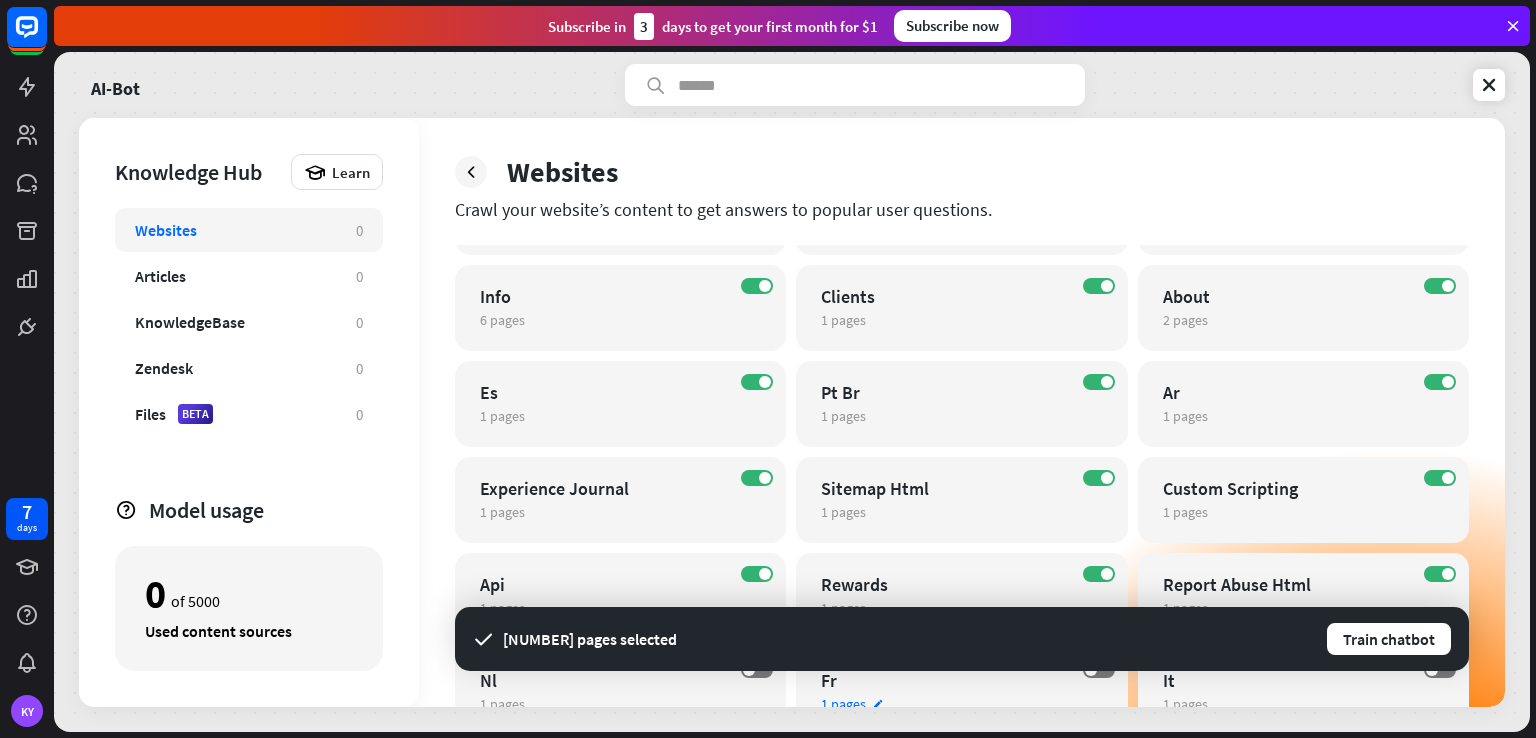 scroll, scrollTop: 1678, scrollLeft: 0, axis: vertical 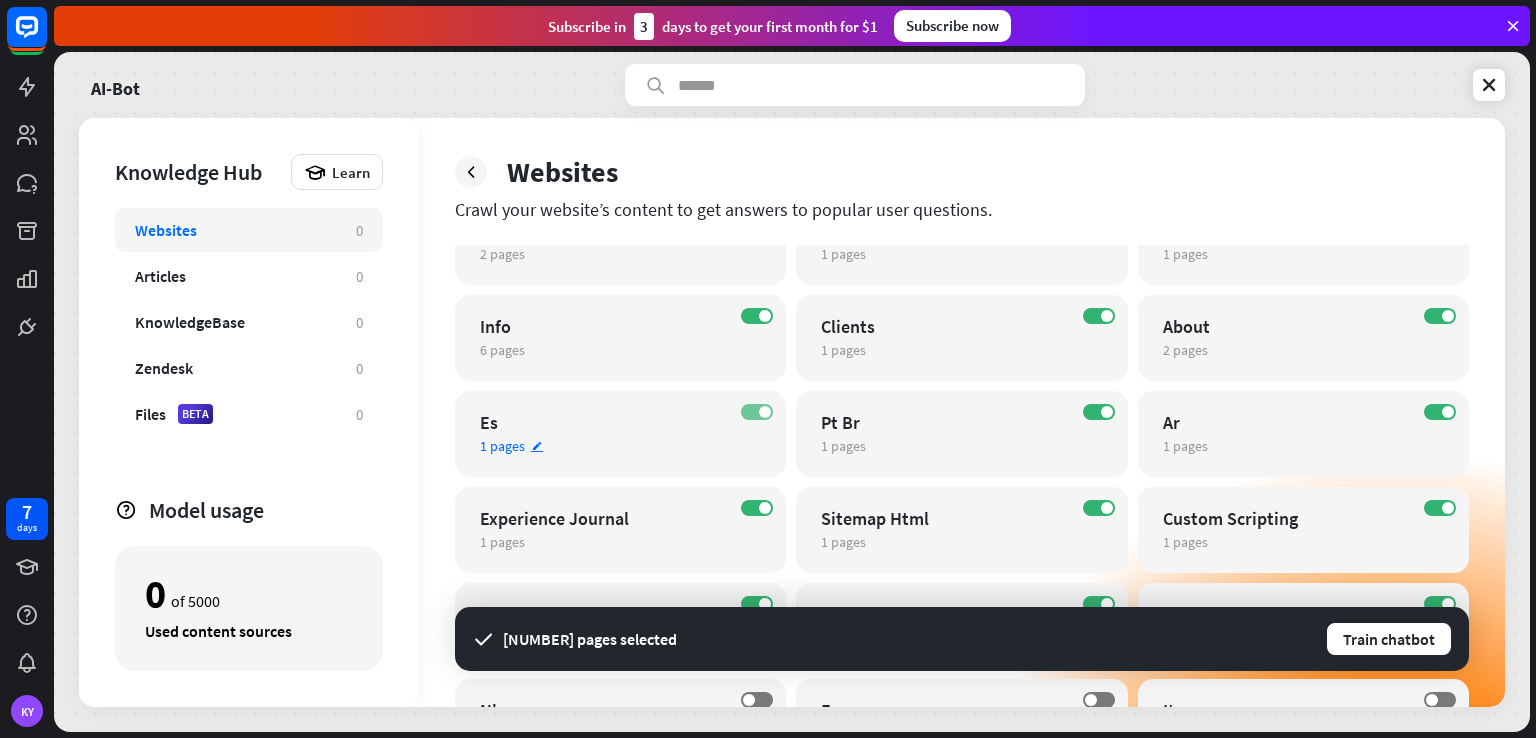 click at bounding box center (765, 412) 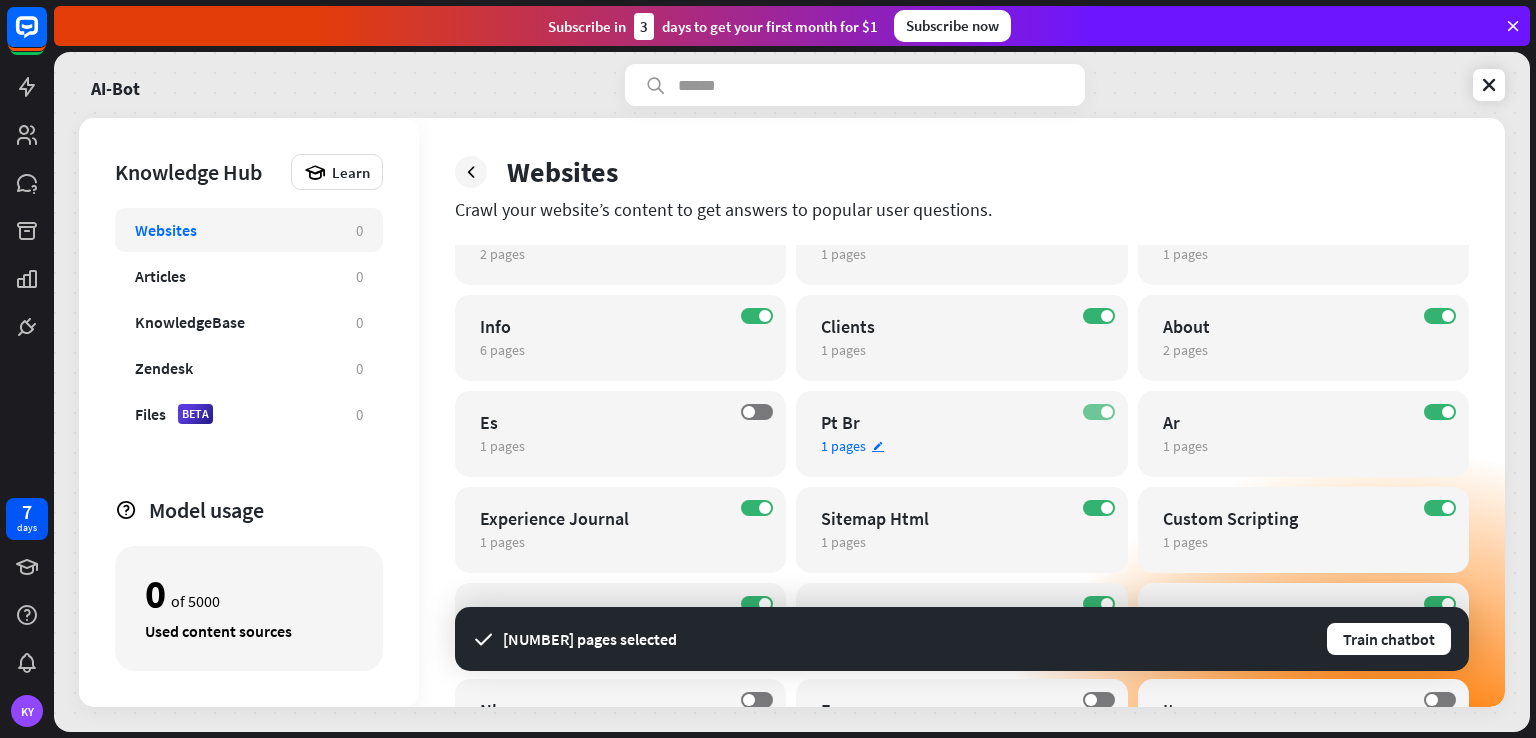 click on "ON" at bounding box center (1099, 412) 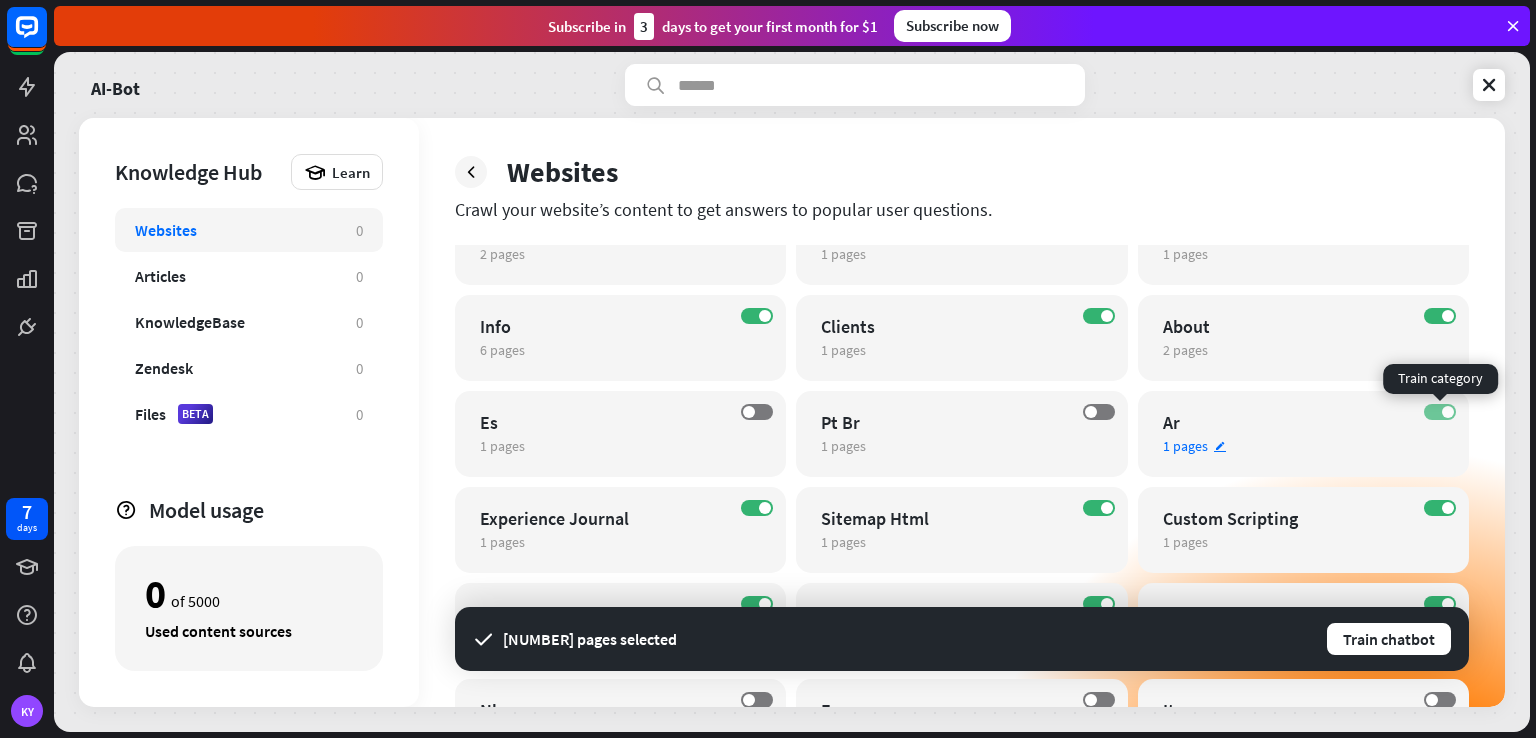 click on "ON" at bounding box center (1440, 412) 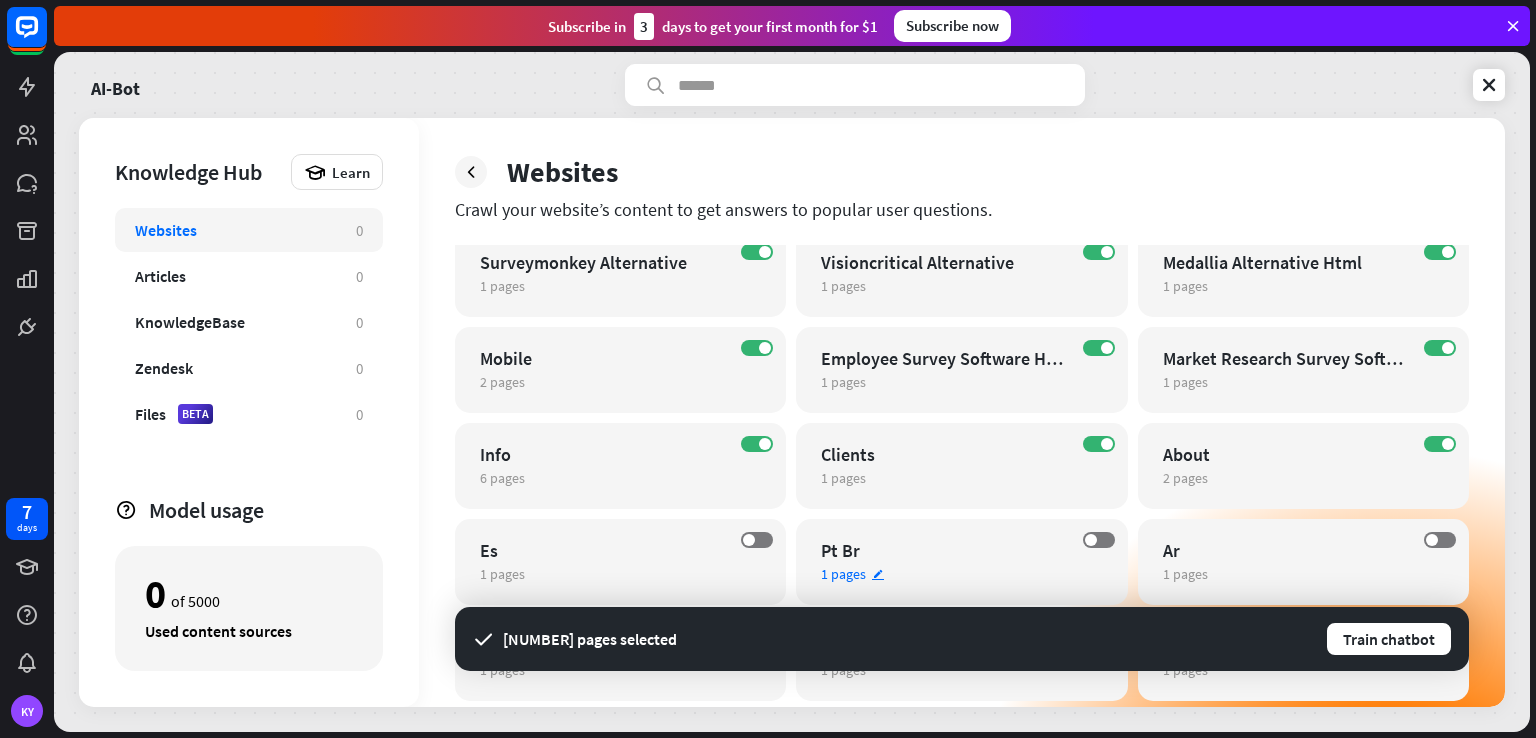 scroll, scrollTop: 1545, scrollLeft: 0, axis: vertical 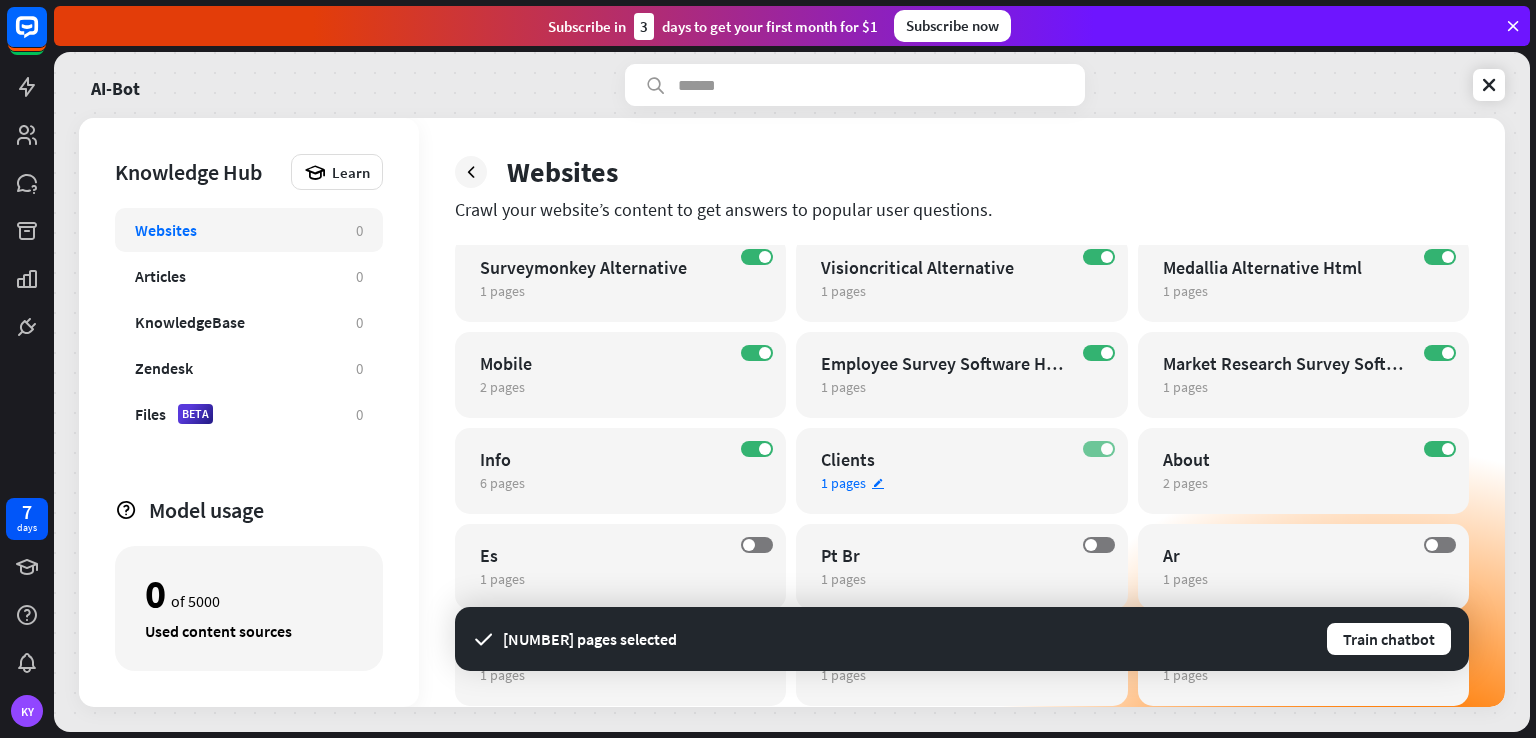click on "ON" at bounding box center (1099, 449) 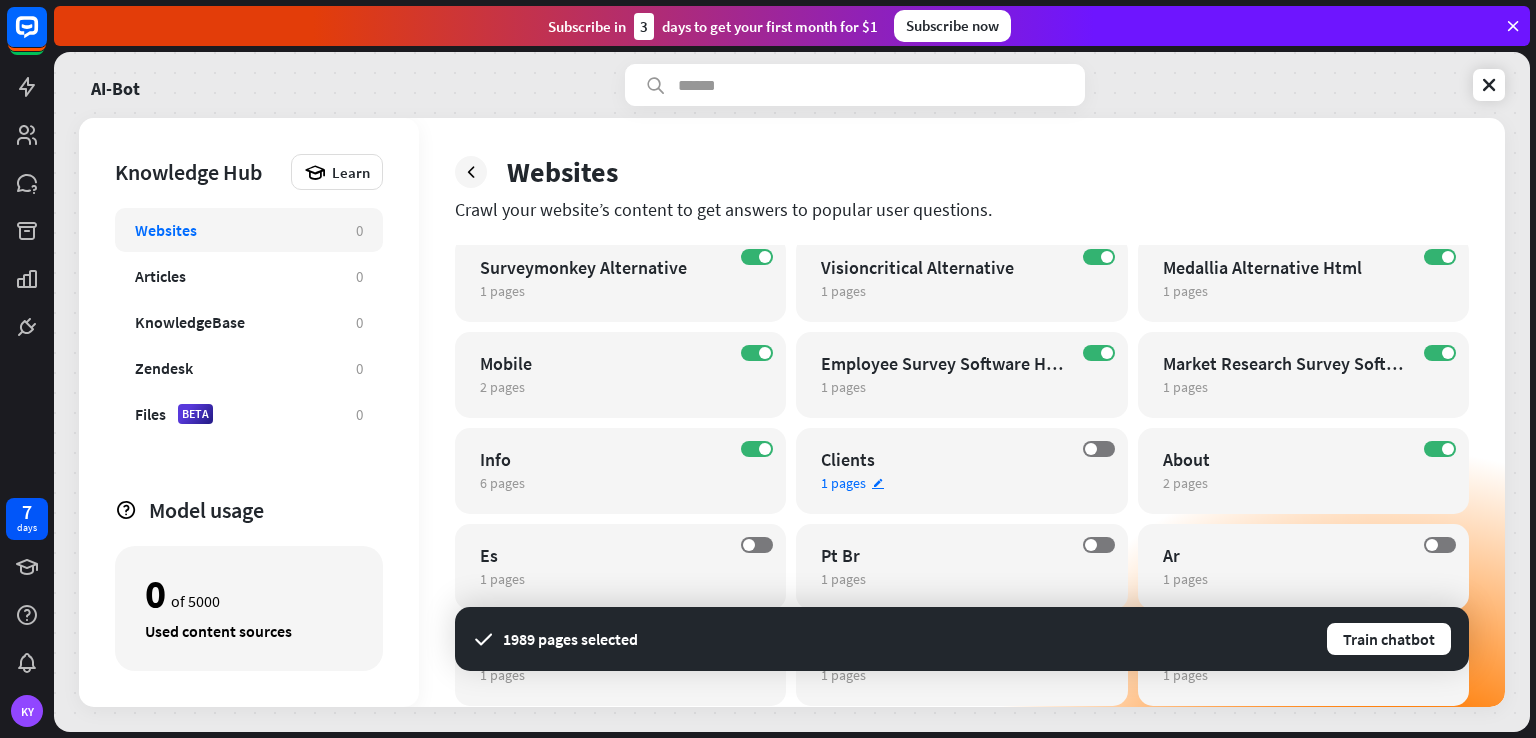 click on "Clients" at bounding box center [944, 459] 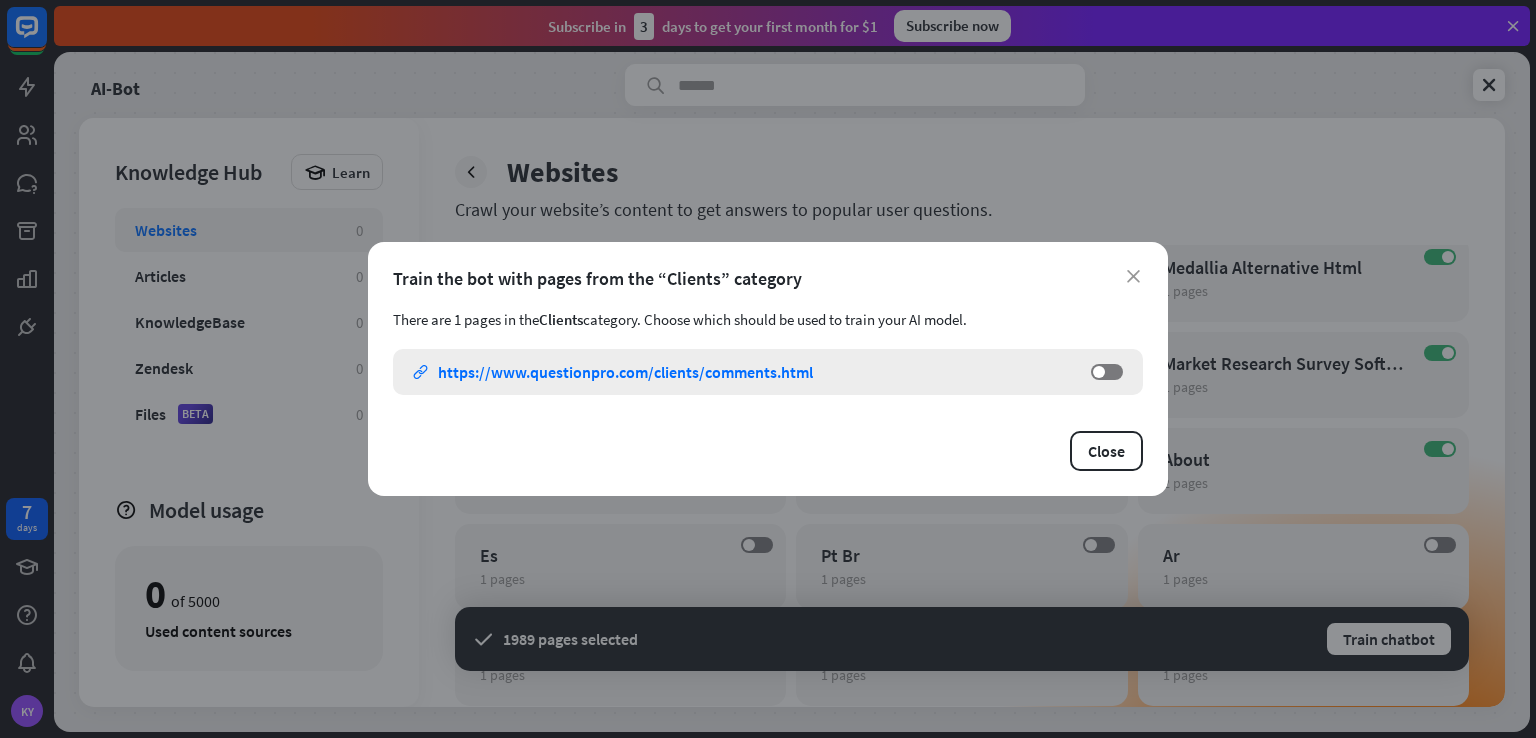 click on "https://www.questionpro.com/clients/comments.html" at bounding box center [625, 372] 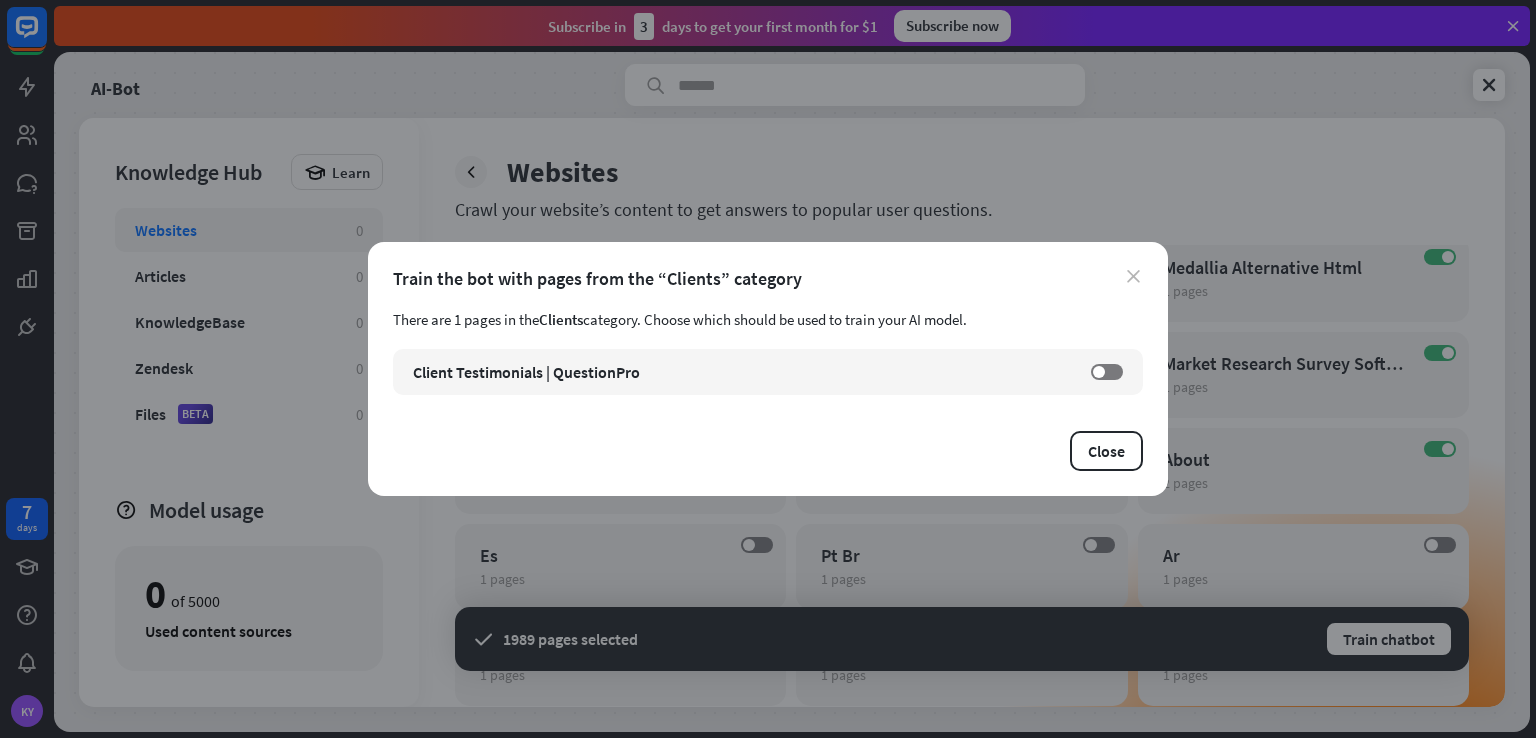 click on "close" at bounding box center [1133, 276] 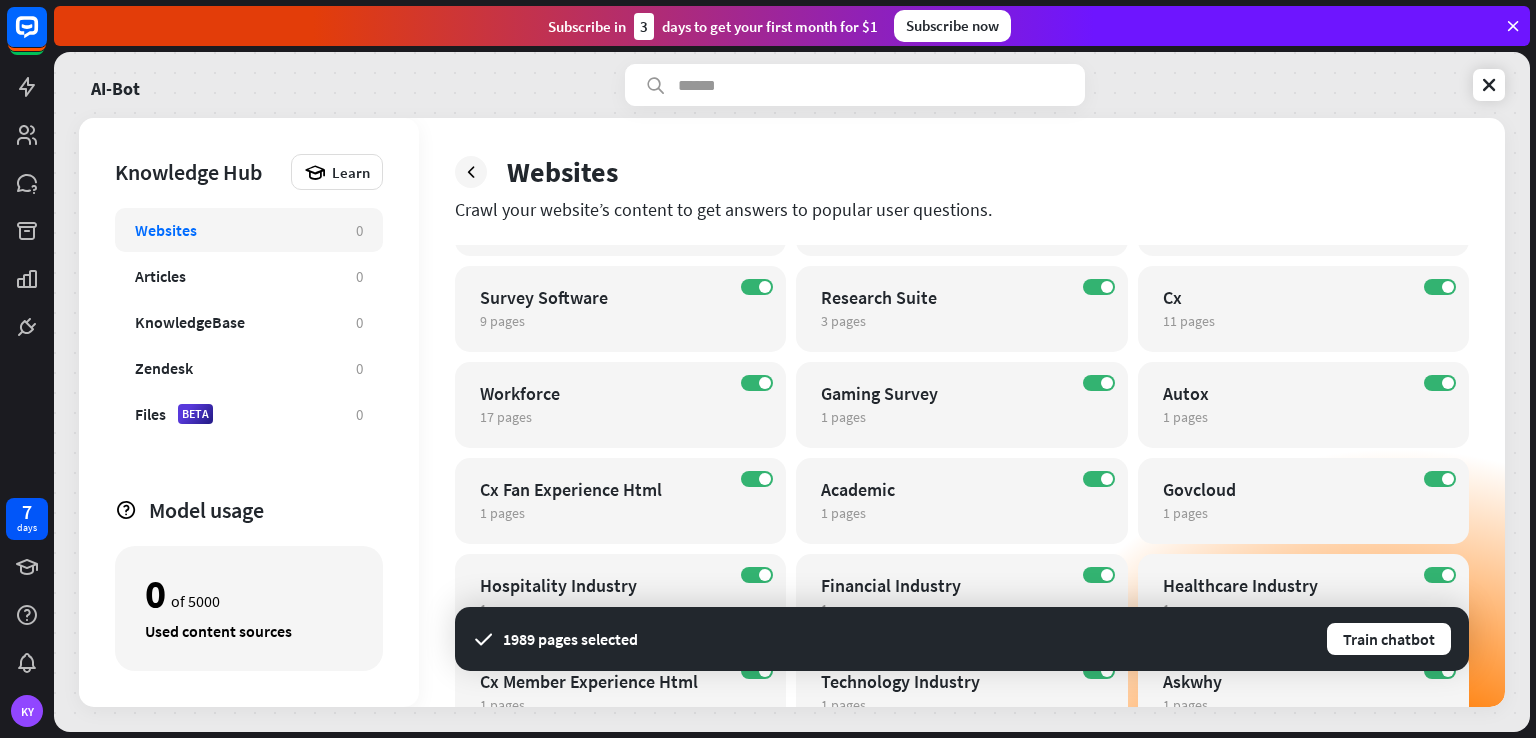 scroll, scrollTop: 0, scrollLeft: 0, axis: both 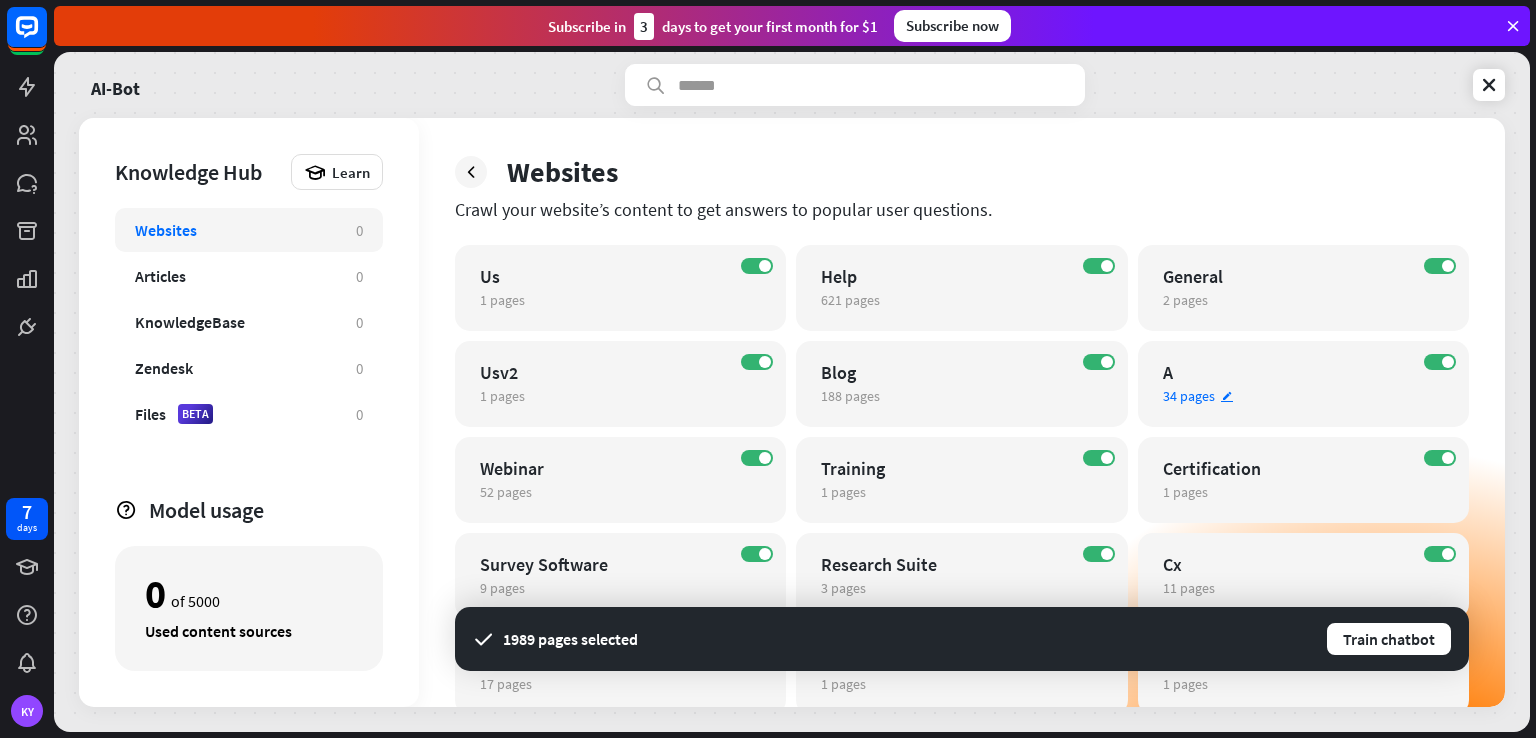 click on "A" at bounding box center [1286, 372] 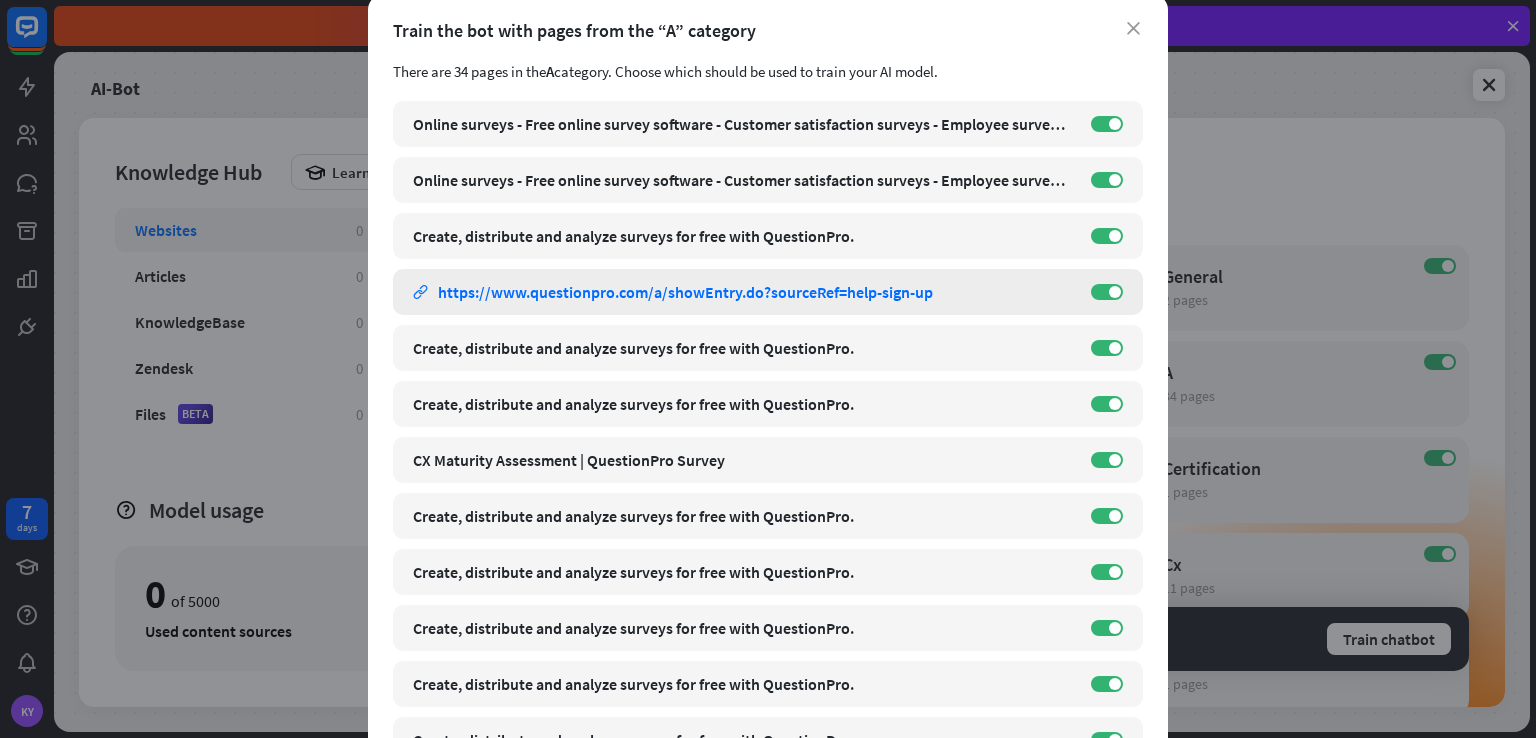 scroll, scrollTop: 0, scrollLeft: 0, axis: both 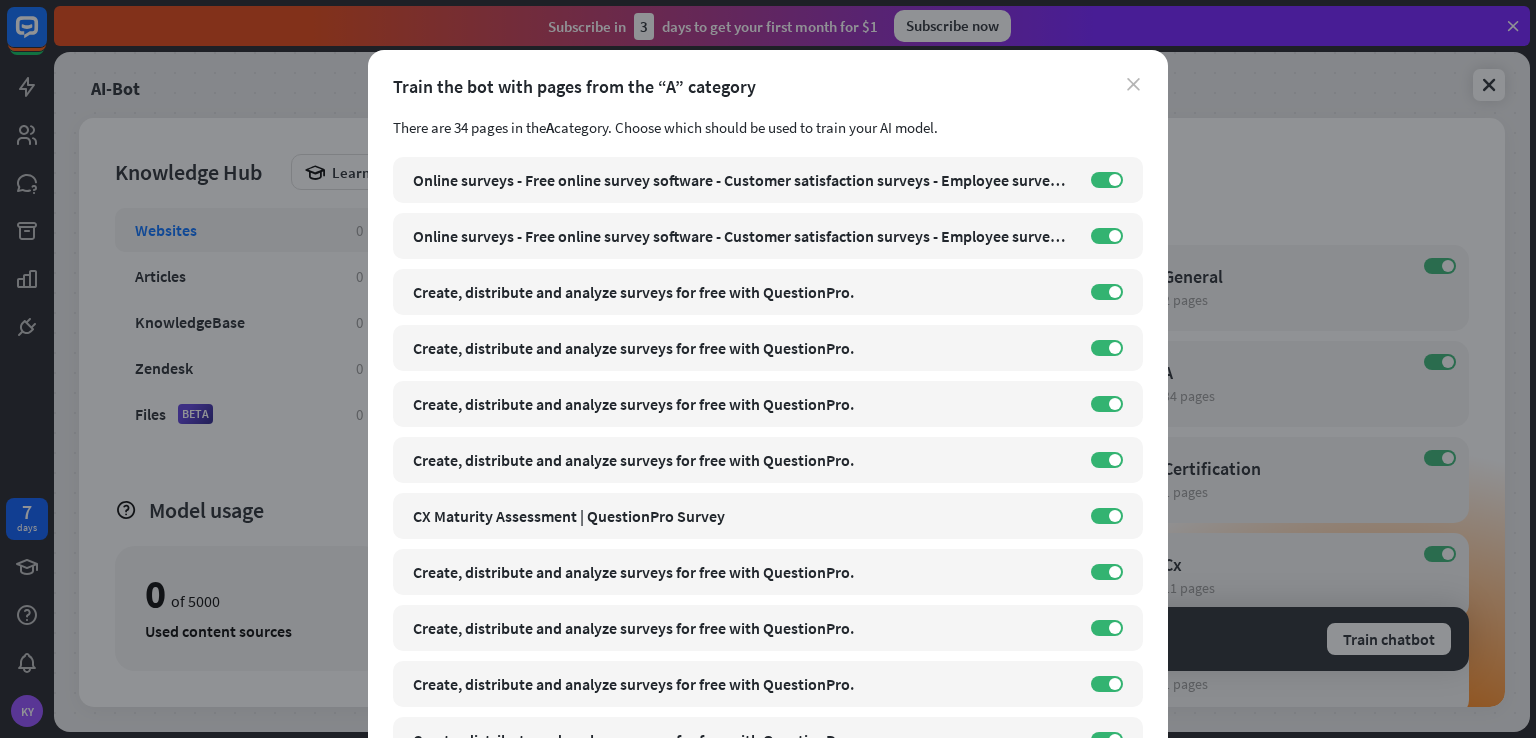 click on "close" at bounding box center [1133, 84] 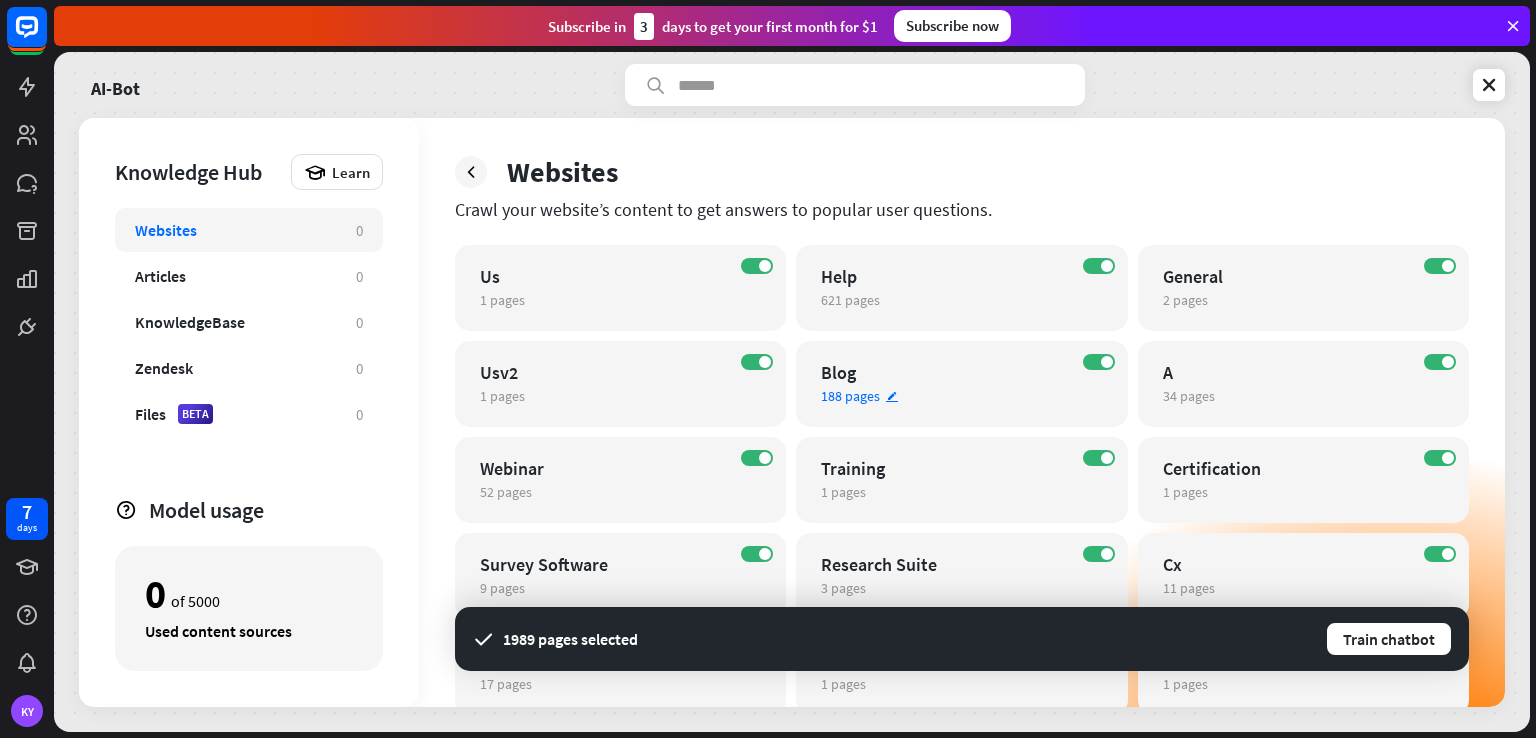 scroll, scrollTop: 35, scrollLeft: 0, axis: vertical 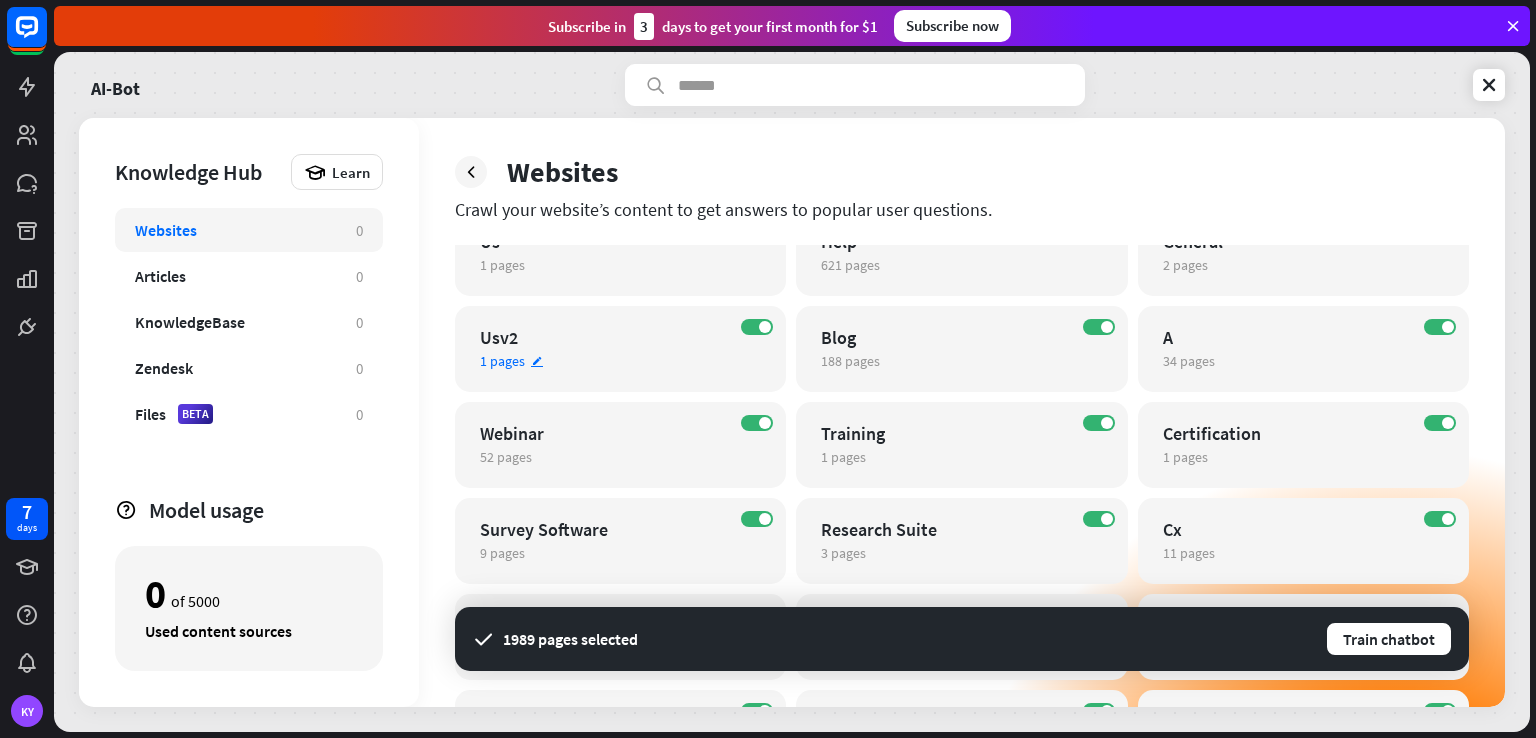 click on "Usv2" at bounding box center [603, 337] 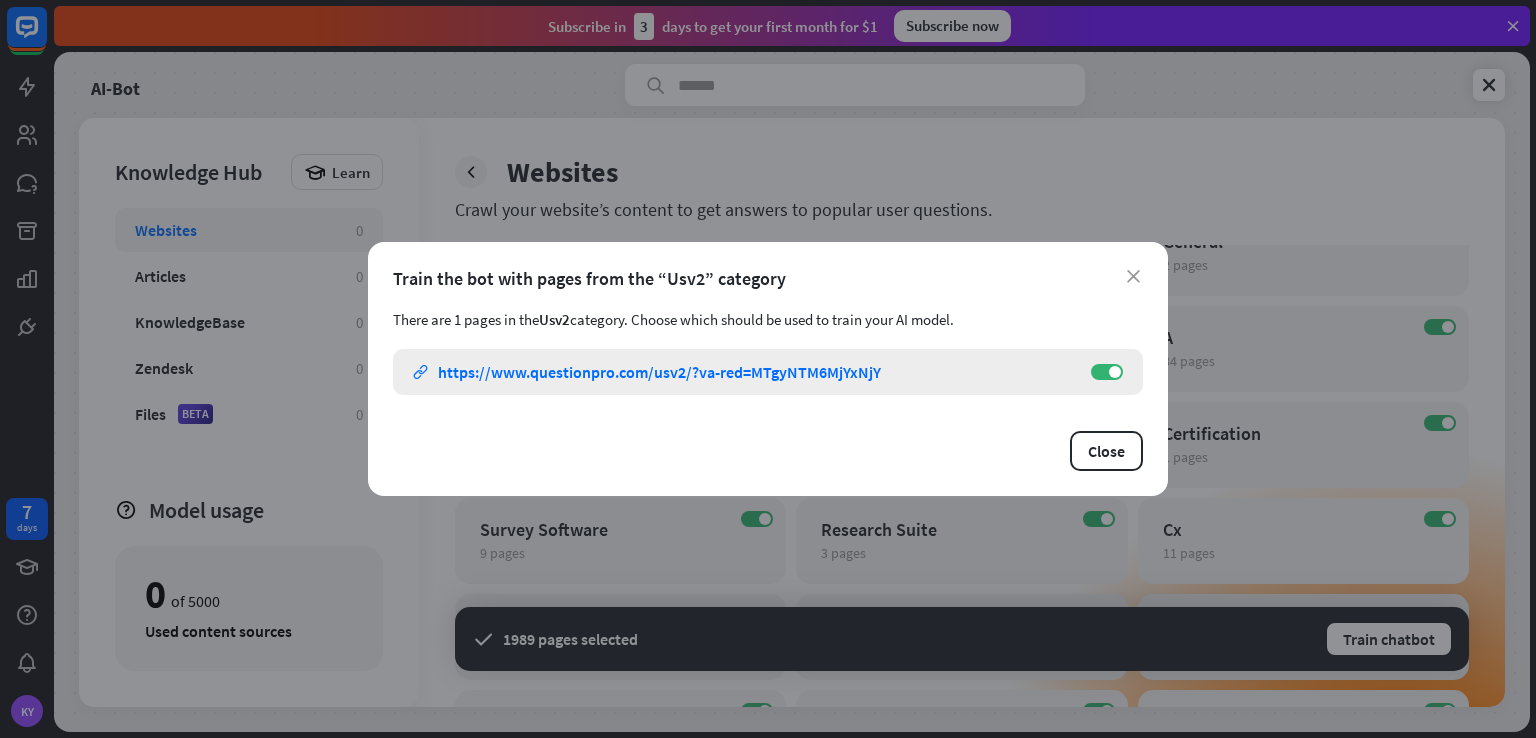 click on "https://www.questionpro.com/usv2/?va-red=MTgyNTM6MjYxNjY" at bounding box center (659, 372) 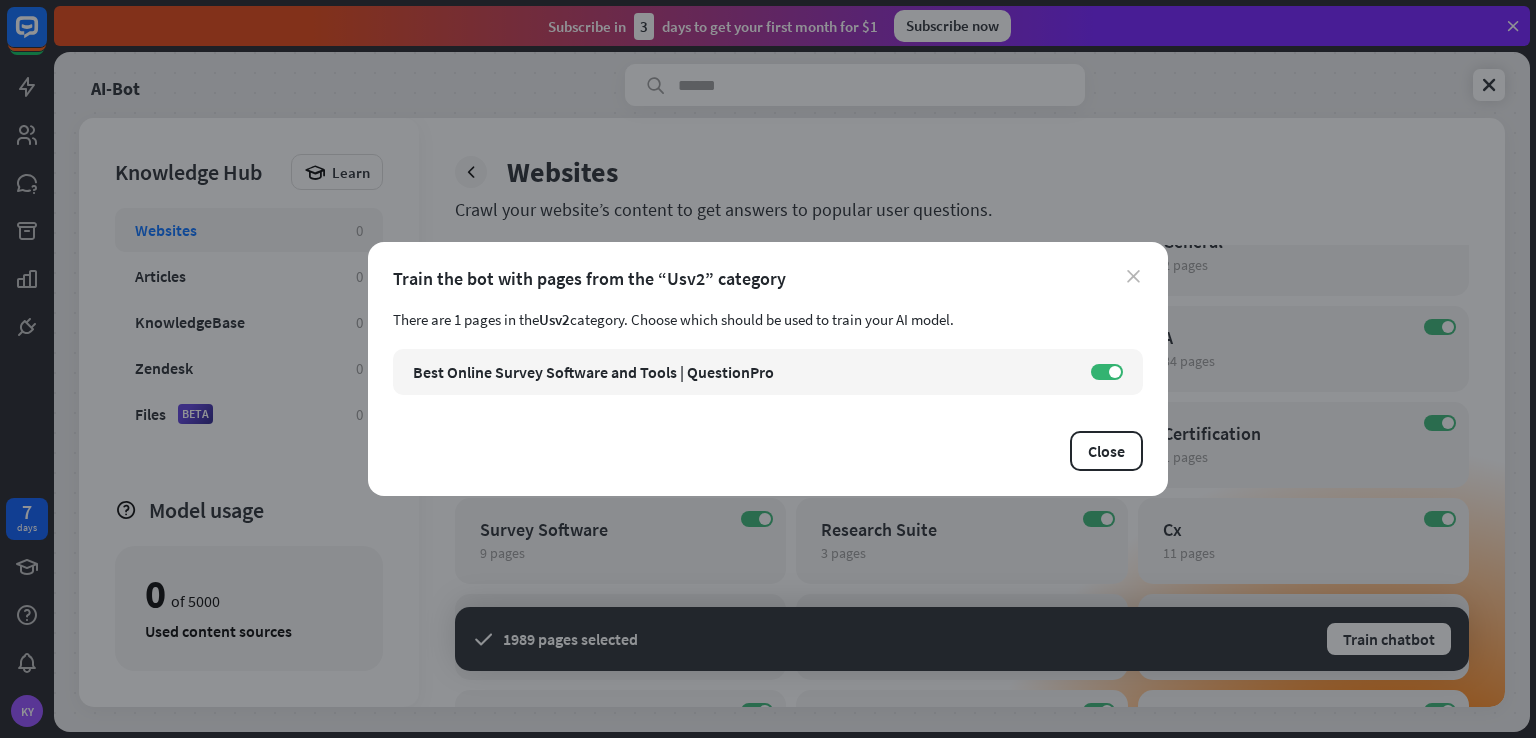 click on "close" at bounding box center [1133, 276] 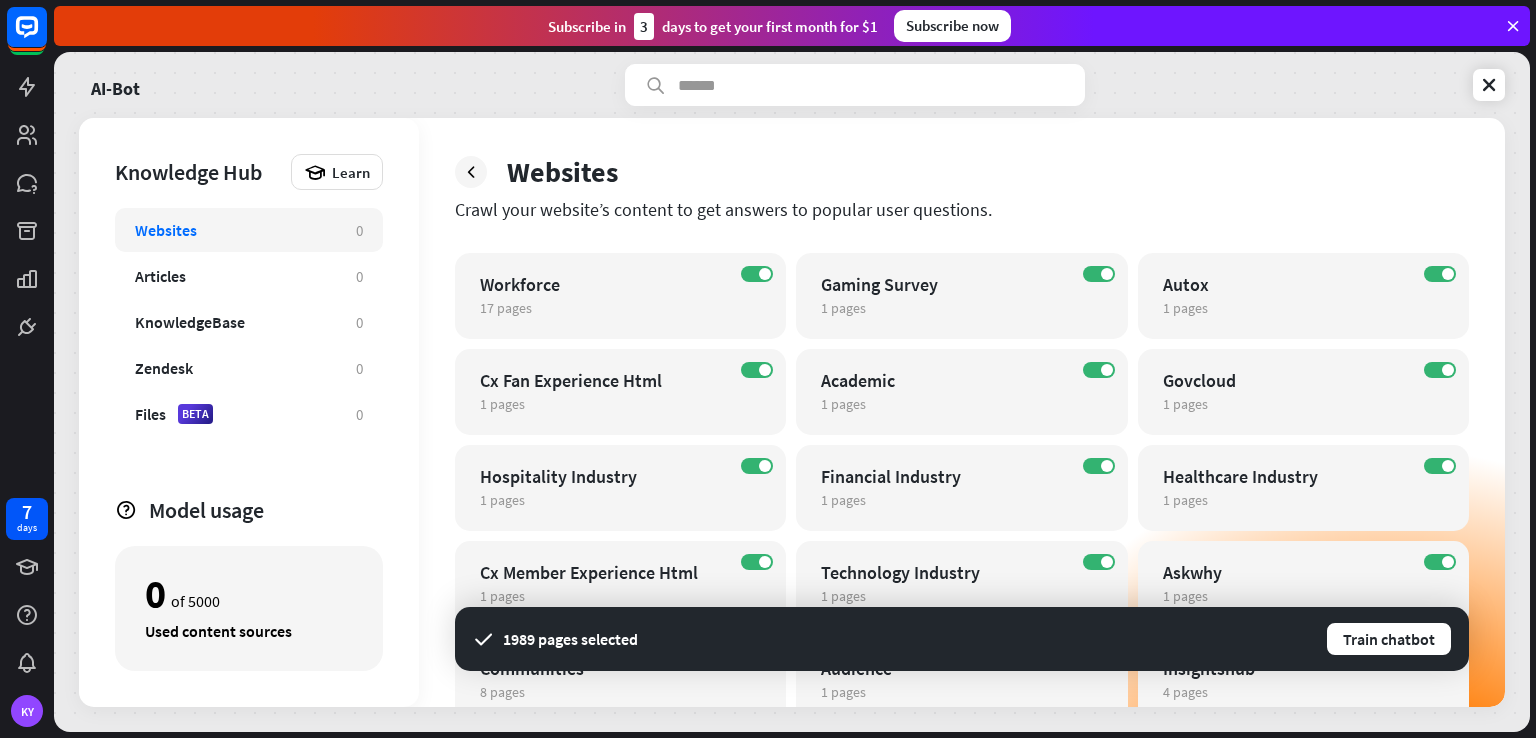 scroll, scrollTop: 375, scrollLeft: 0, axis: vertical 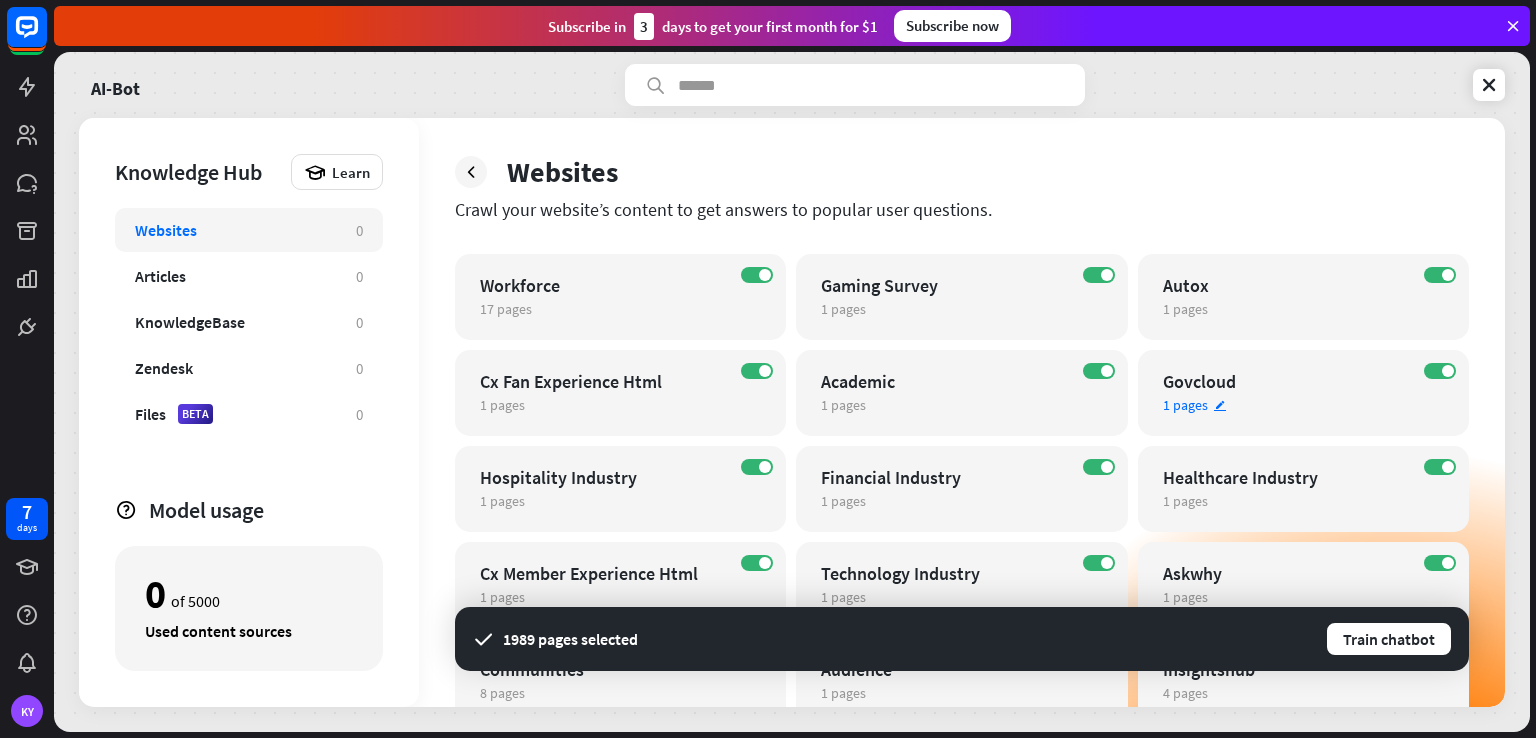 click on "Govcloud" at bounding box center (1286, 381) 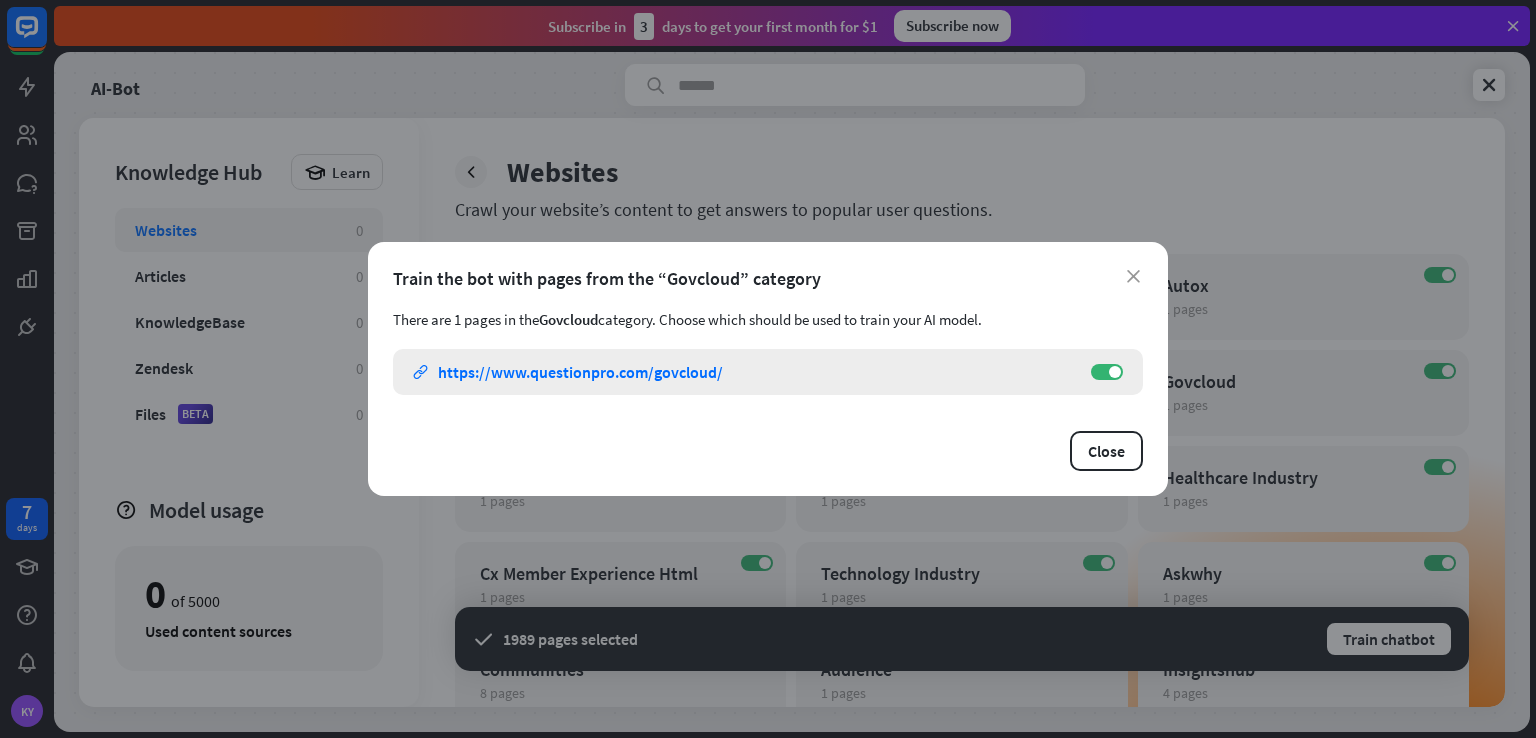 click on "link   https://www.questionpro.com/govcloud/" at bounding box center (742, 372) 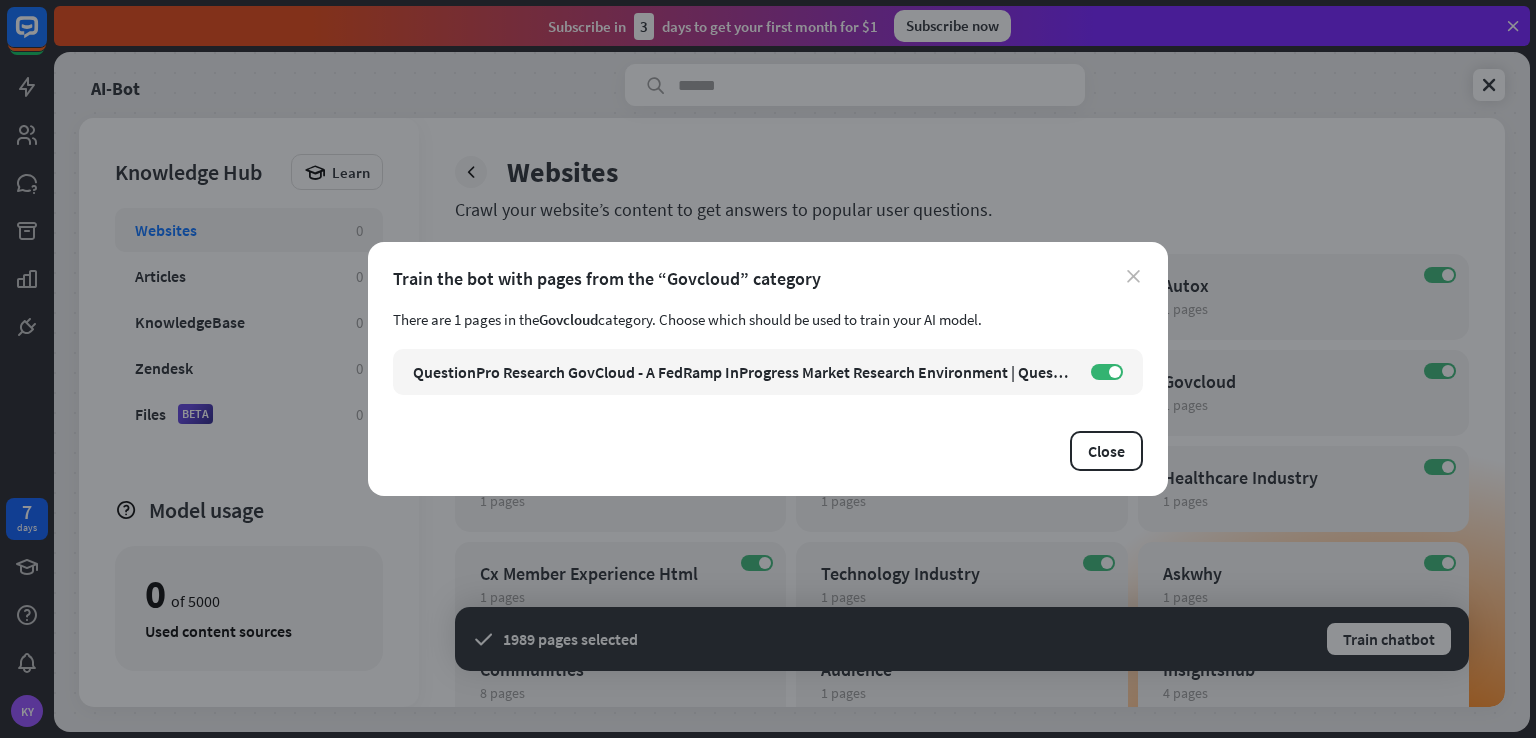 click on "close" at bounding box center [1133, 276] 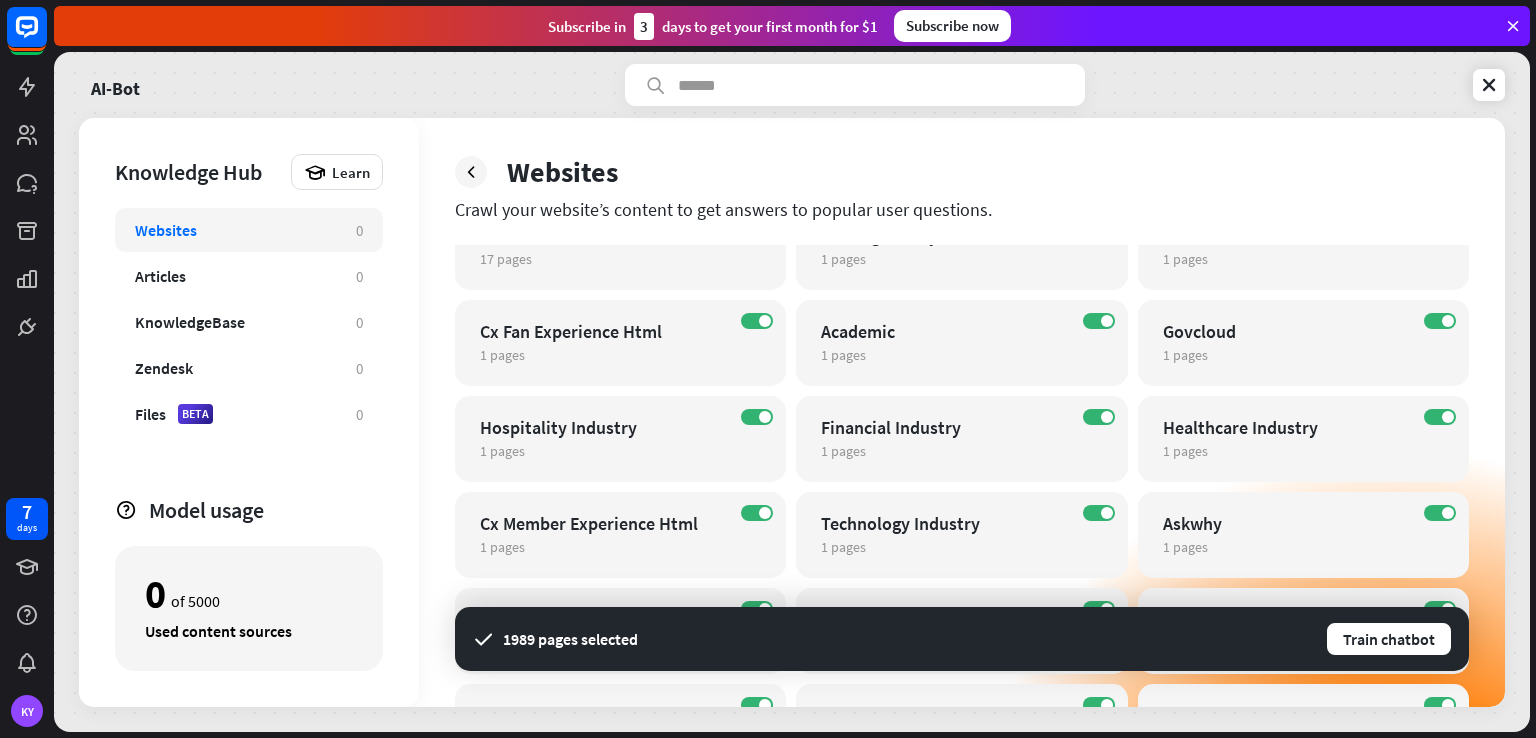 scroll, scrollTop: 0, scrollLeft: 0, axis: both 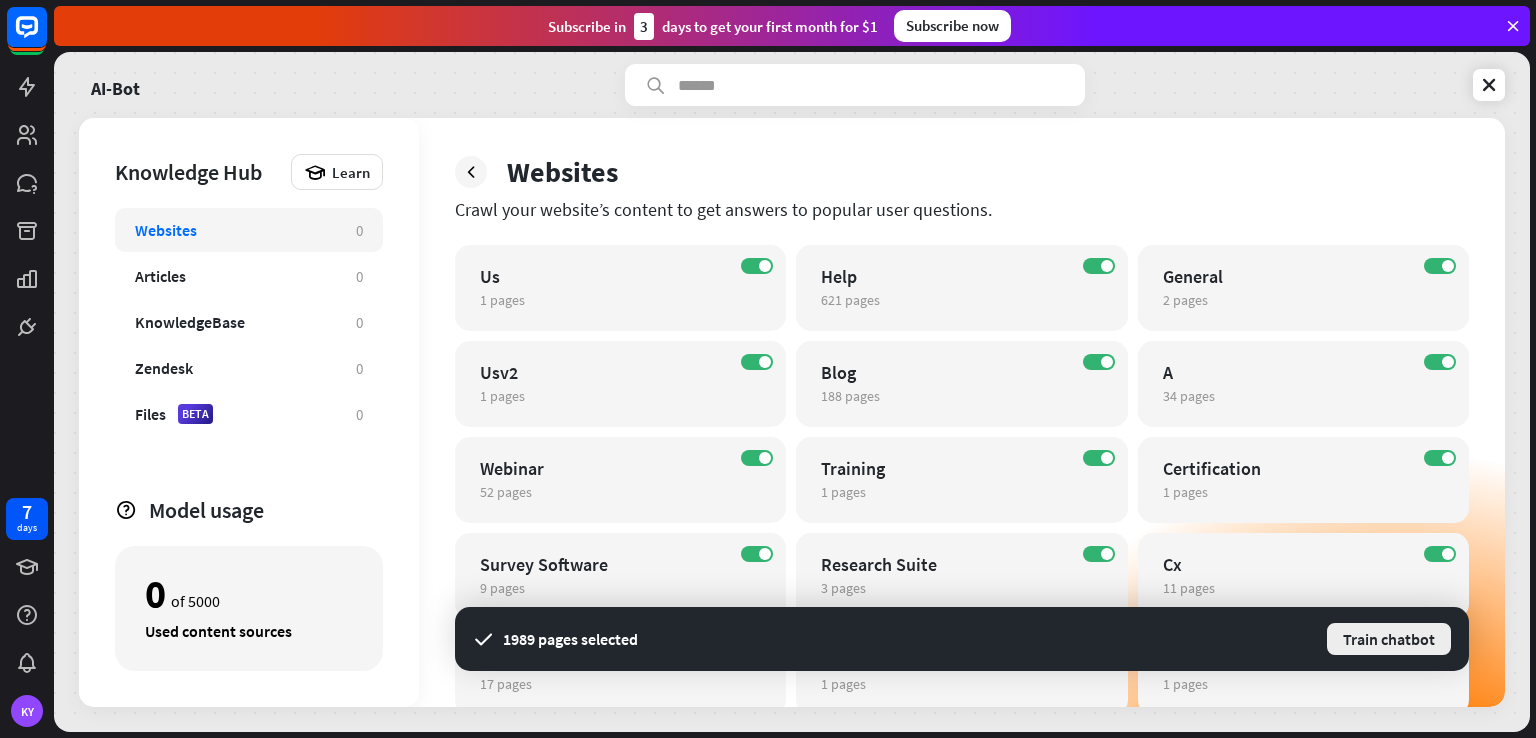 click on "Train chatbot" at bounding box center [1389, 639] 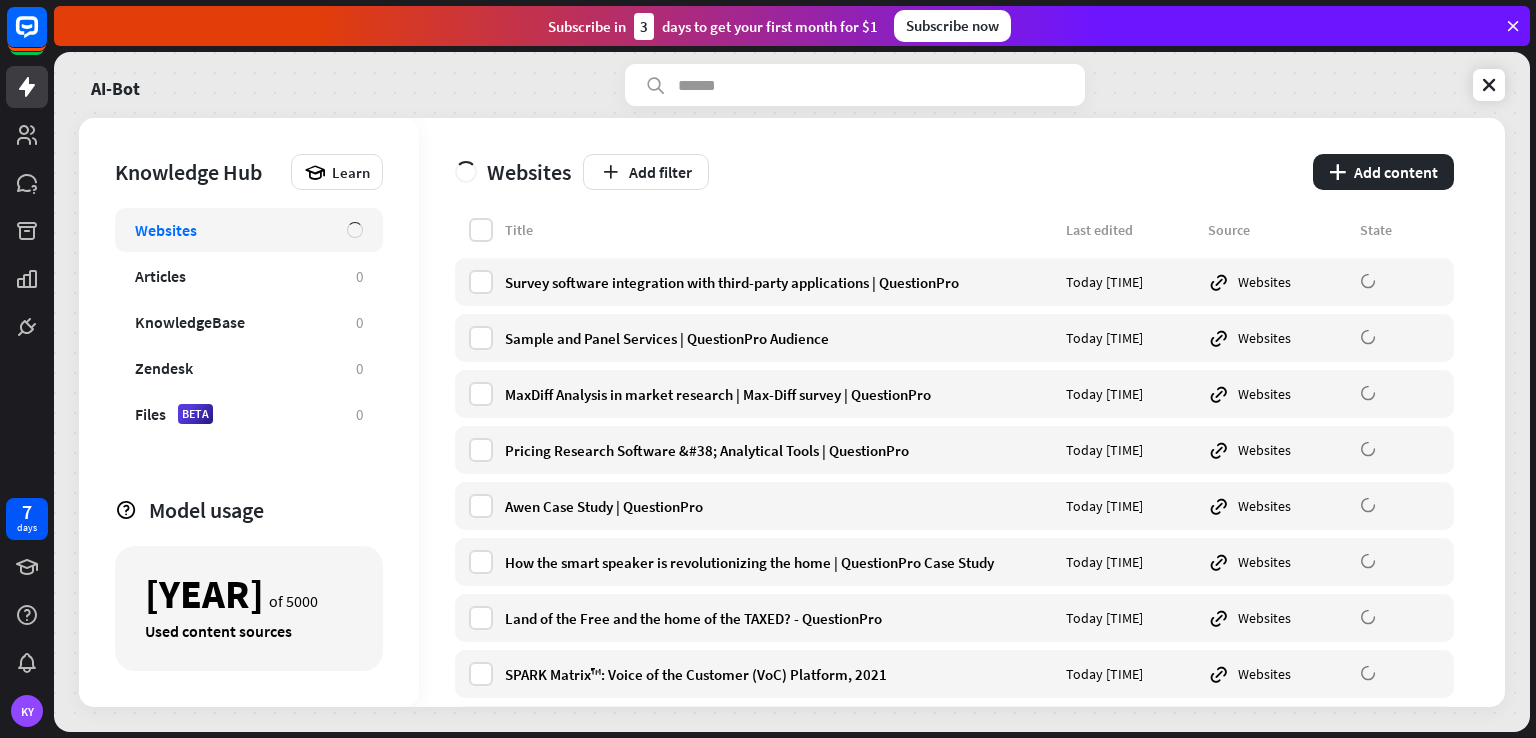click on "Model usage     [YEAR]
of 5000
Used content sources
Websites
Add filter
plus
Add content
Title   Last edited   Source   State     Survey software integration with third-party applications | QuestionPro
Today 10:21 AM
Websites
Sample and Panel Services | QuestionPro Audience
Today 10:21 AM
Websites
MaxDiff Analysis in market research | Max-Diff survey | QuestionPro
Today 10:21 AM
Websites
Pricing Research Software &#38; Analytical Tools | QuestionPro
Today 10:21 AM
Websites" at bounding box center [792, 392] 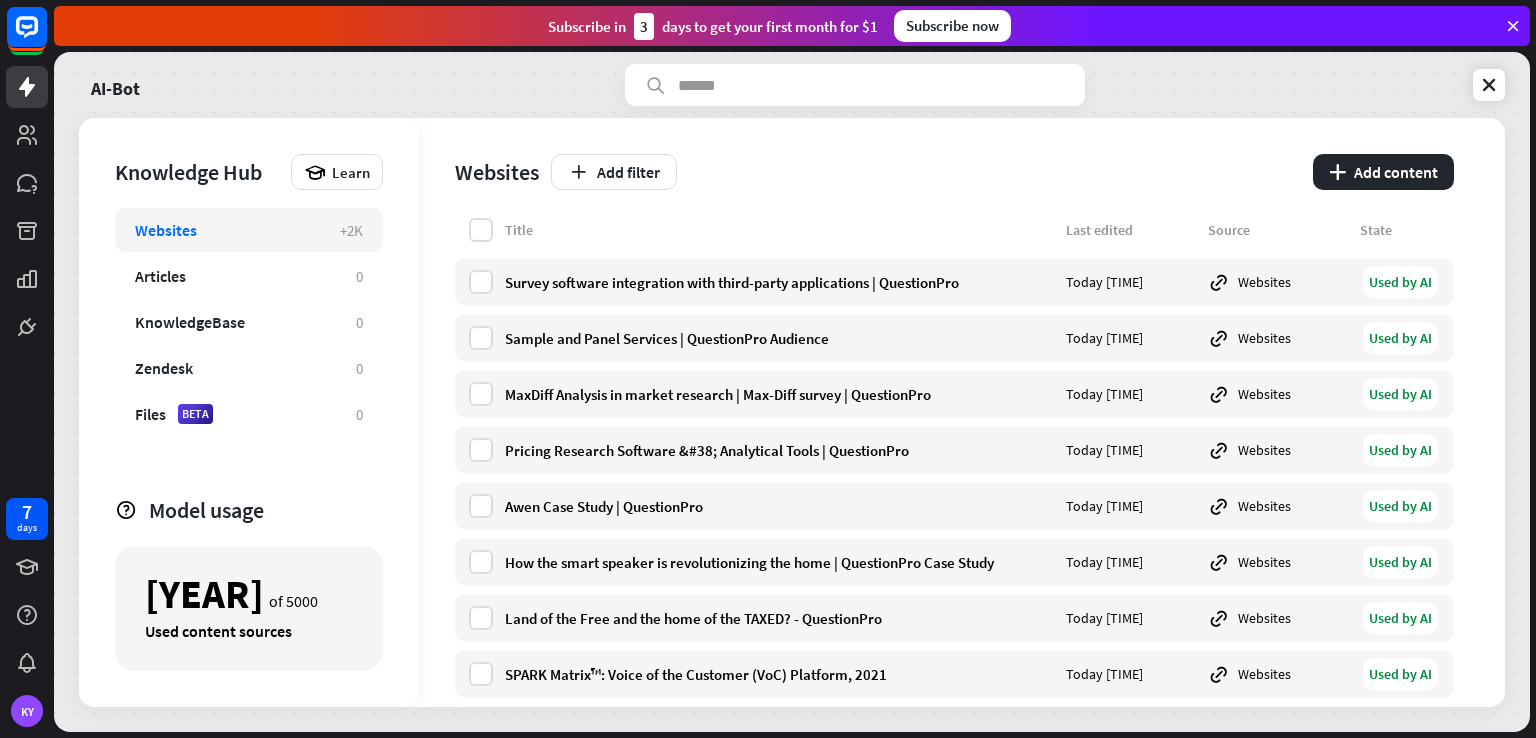 click on "Websites" at bounding box center (227, 230) 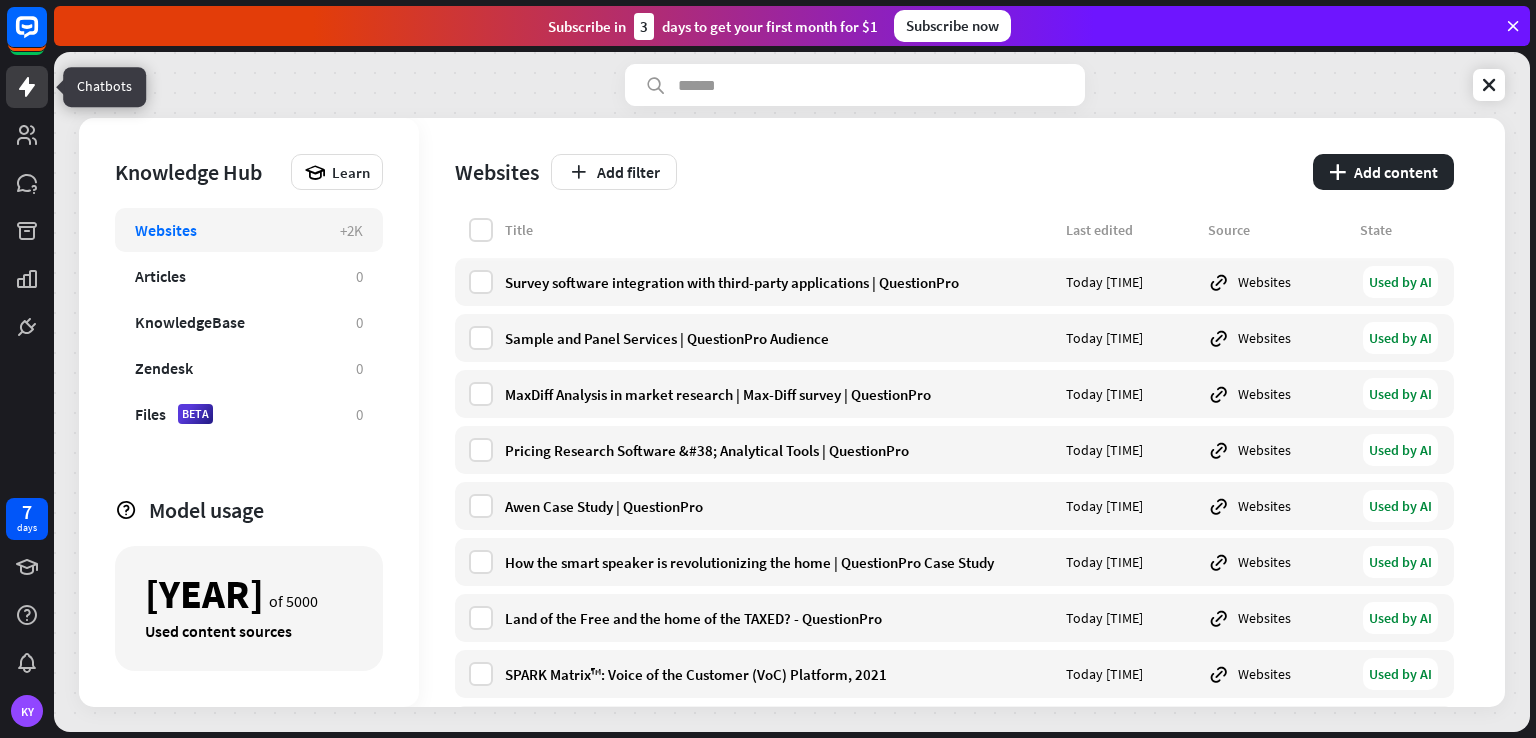 click 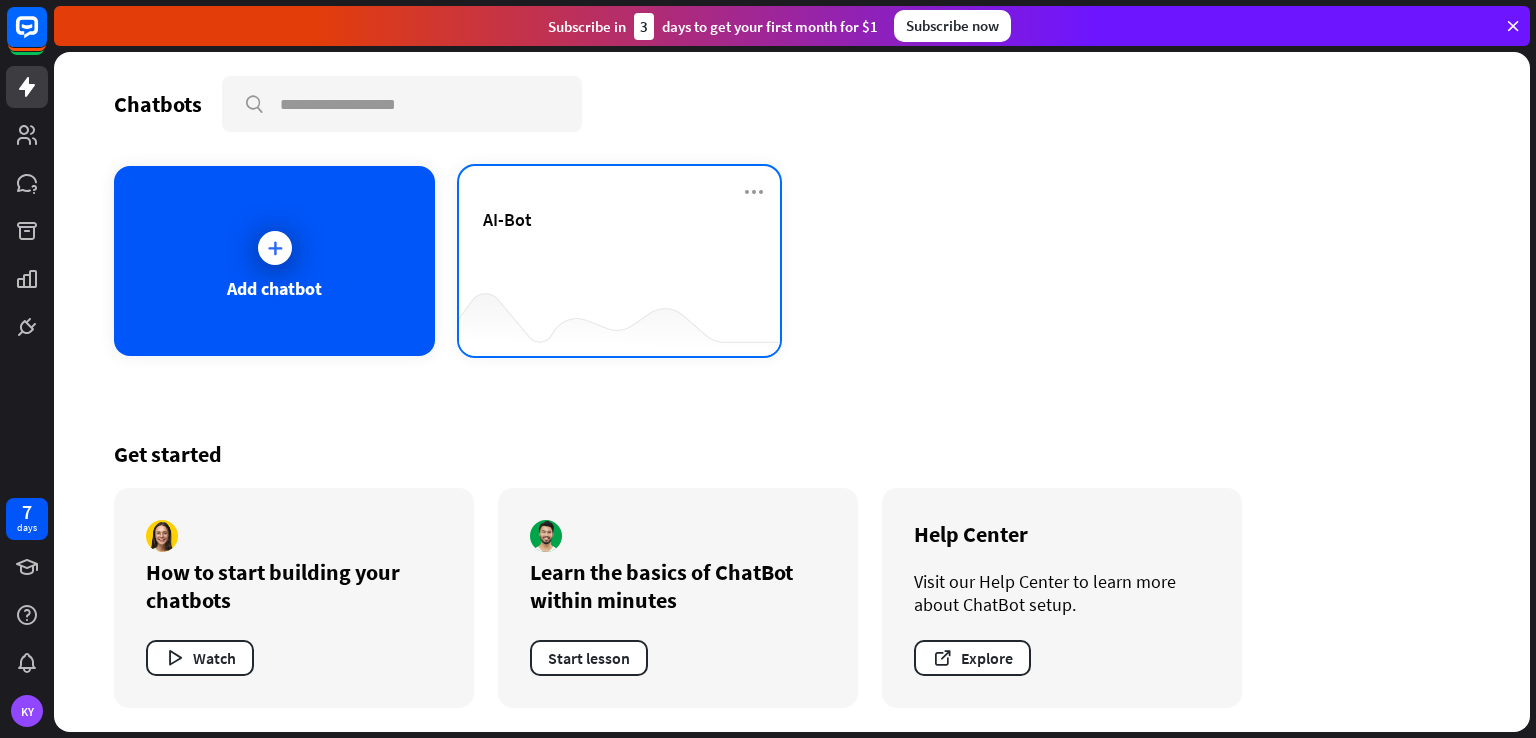 click at bounding box center [619, 316] 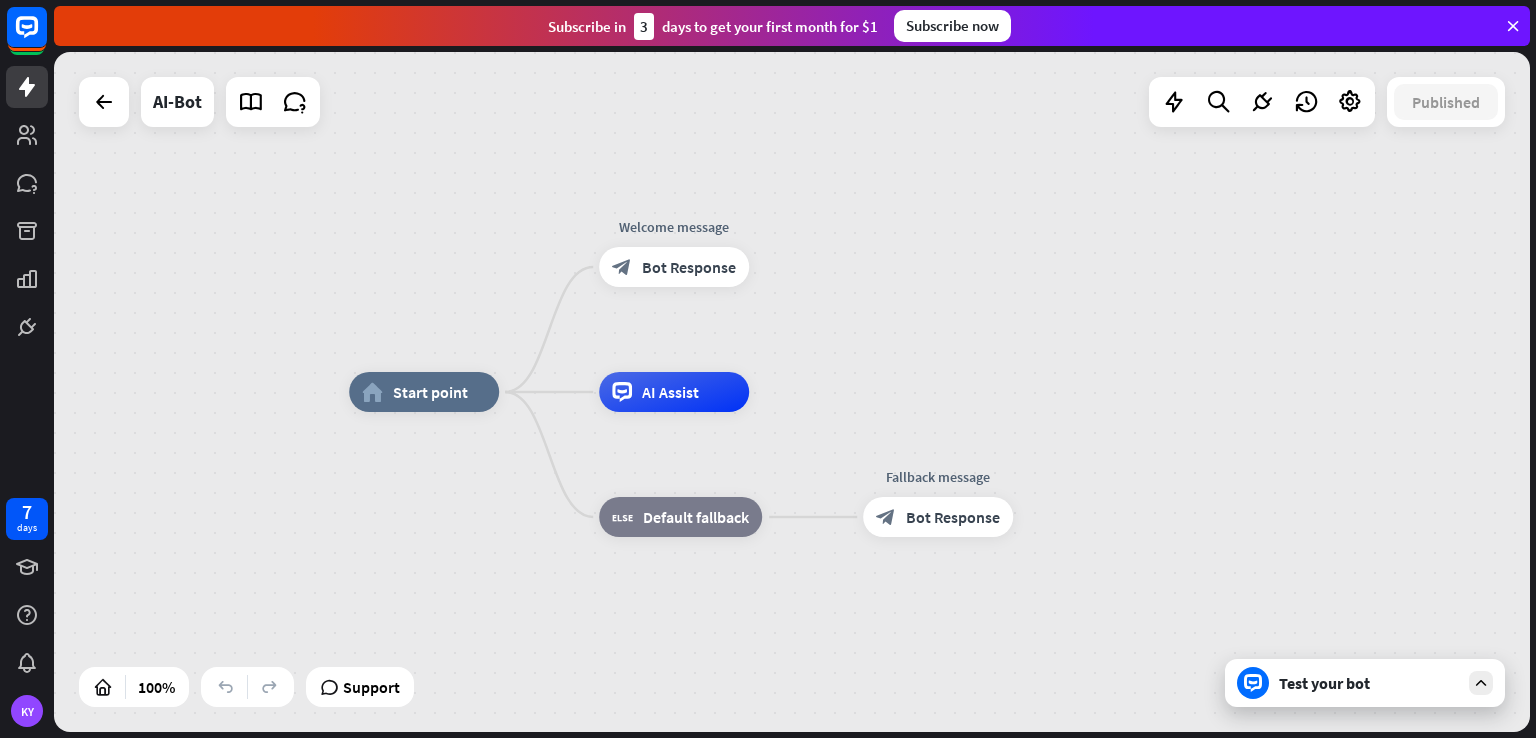 click on "Test your bot" at bounding box center [1369, 683] 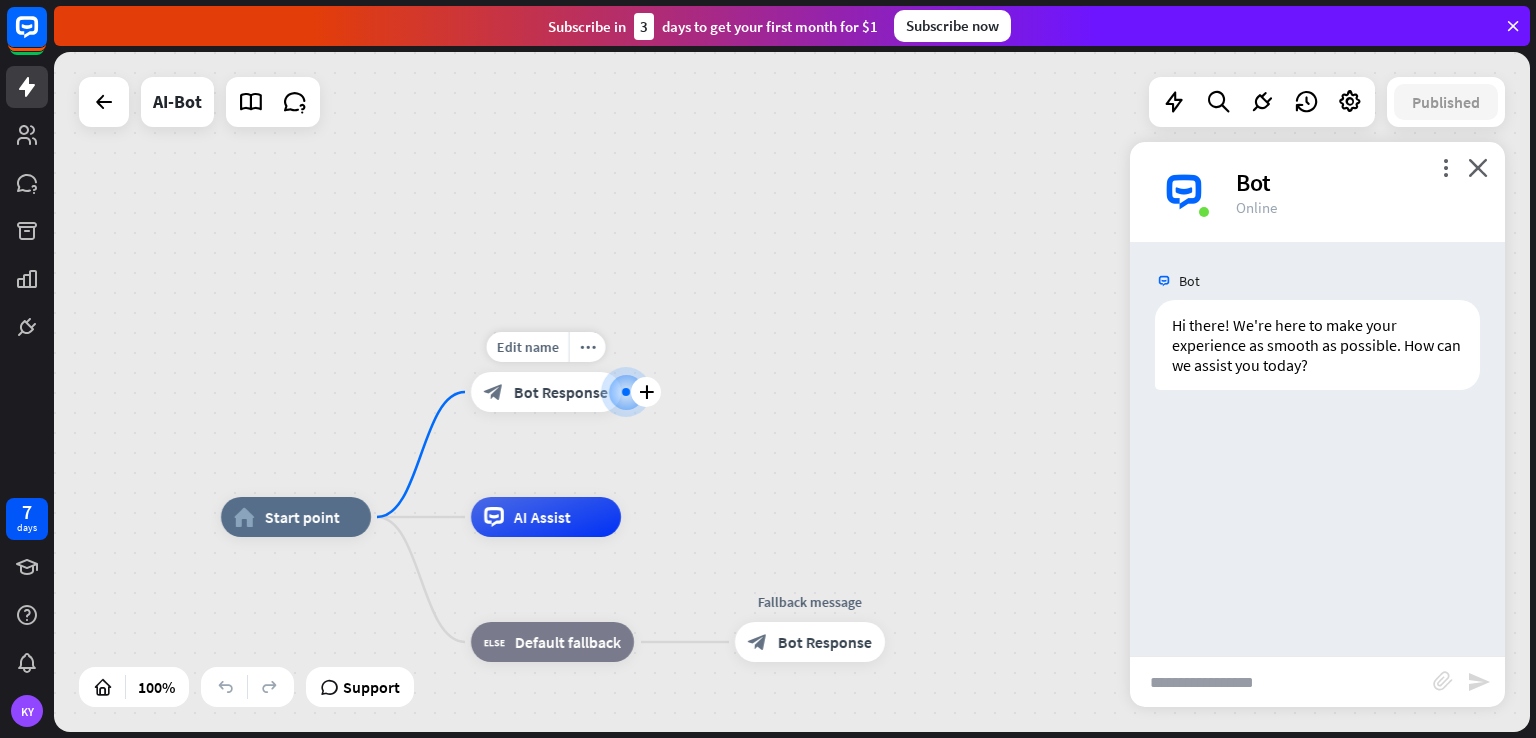 click on "Bot Response" at bounding box center [561, 392] 